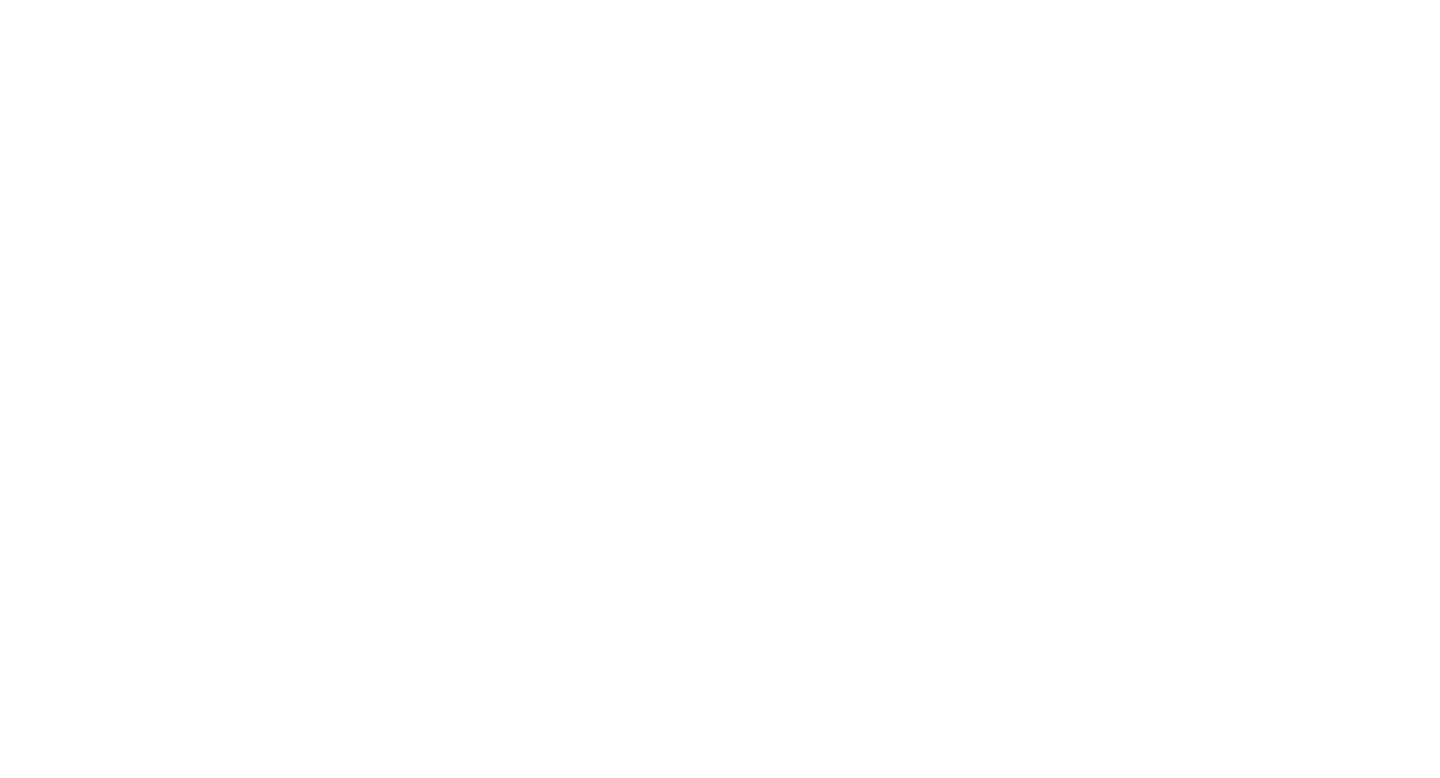 scroll, scrollTop: 0, scrollLeft: 0, axis: both 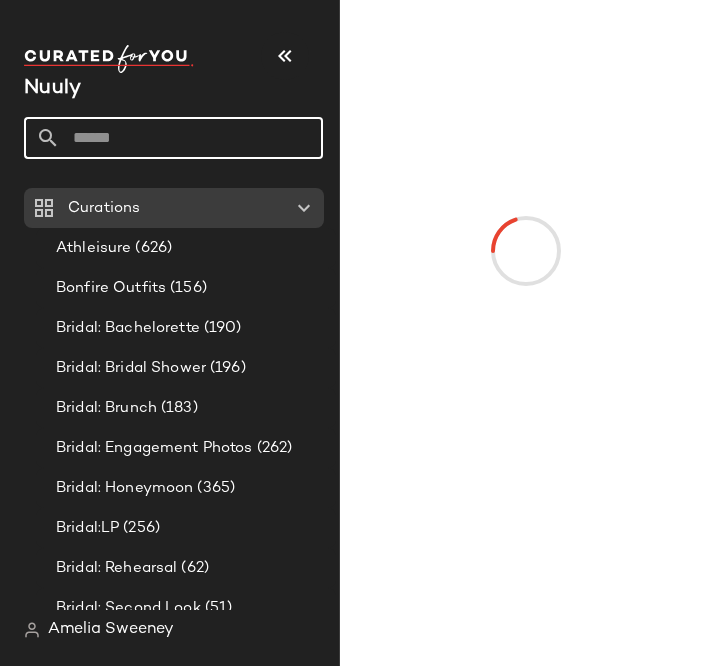 click 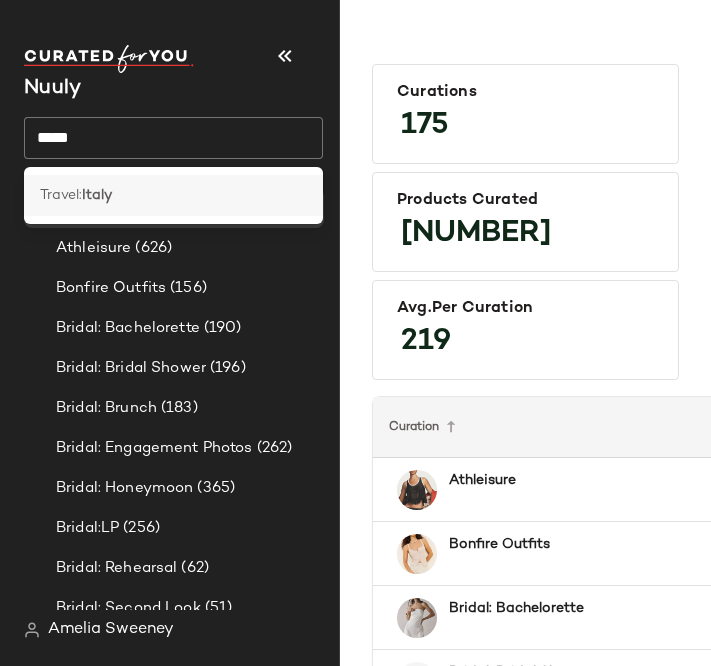 click on "Travel: Italy" 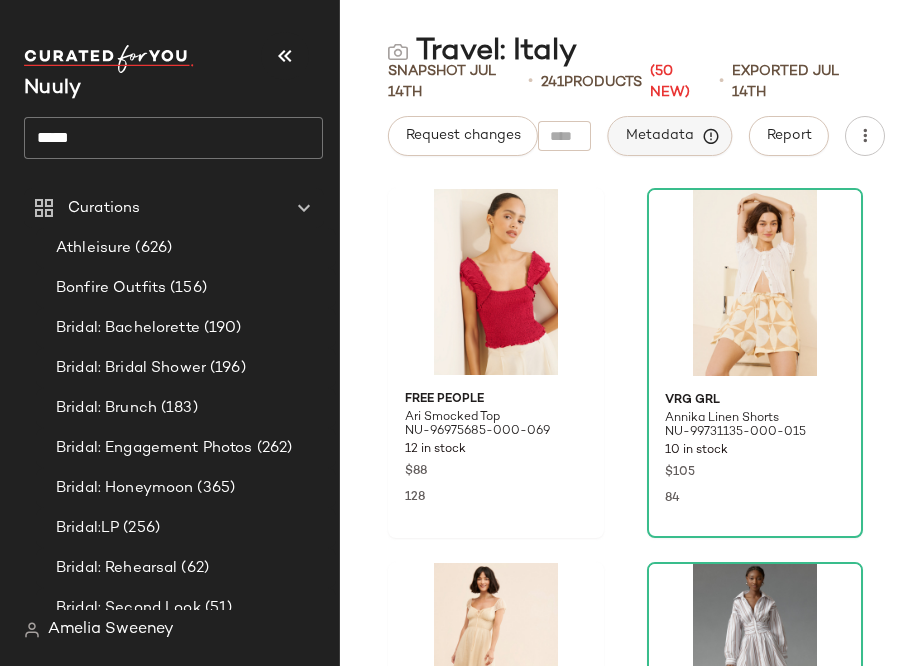 click on "Metadata" at bounding box center (669, 136) 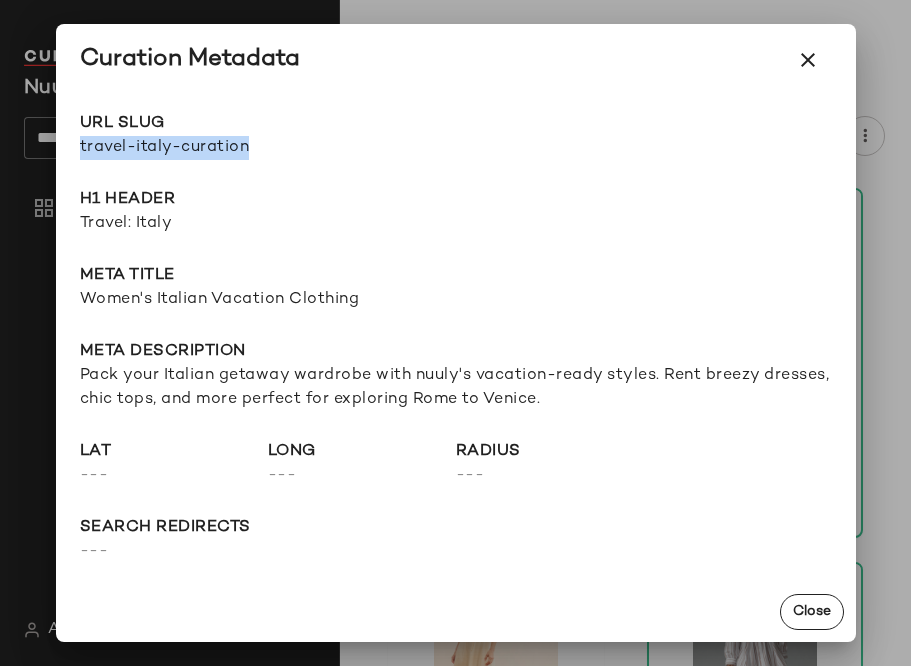 drag, startPoint x: 83, startPoint y: 145, endPoint x: 352, endPoint y: 145, distance: 269 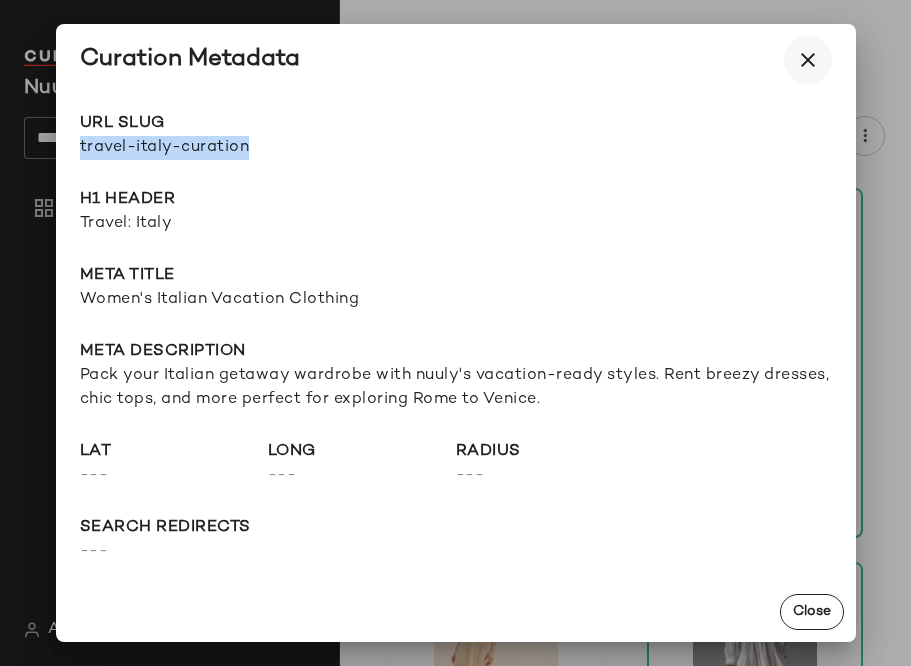 click at bounding box center (808, 60) 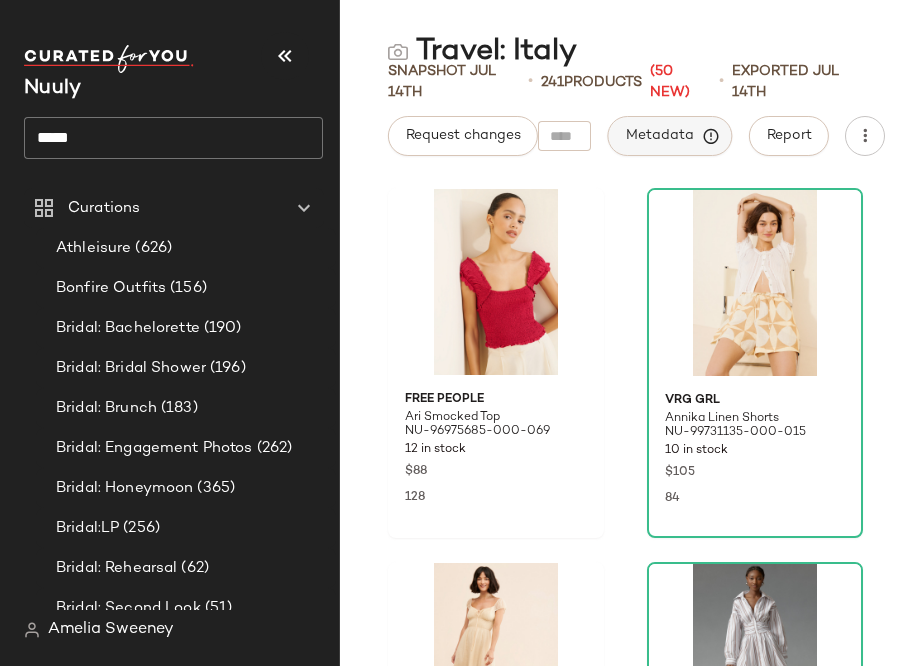 click on "Metadata" 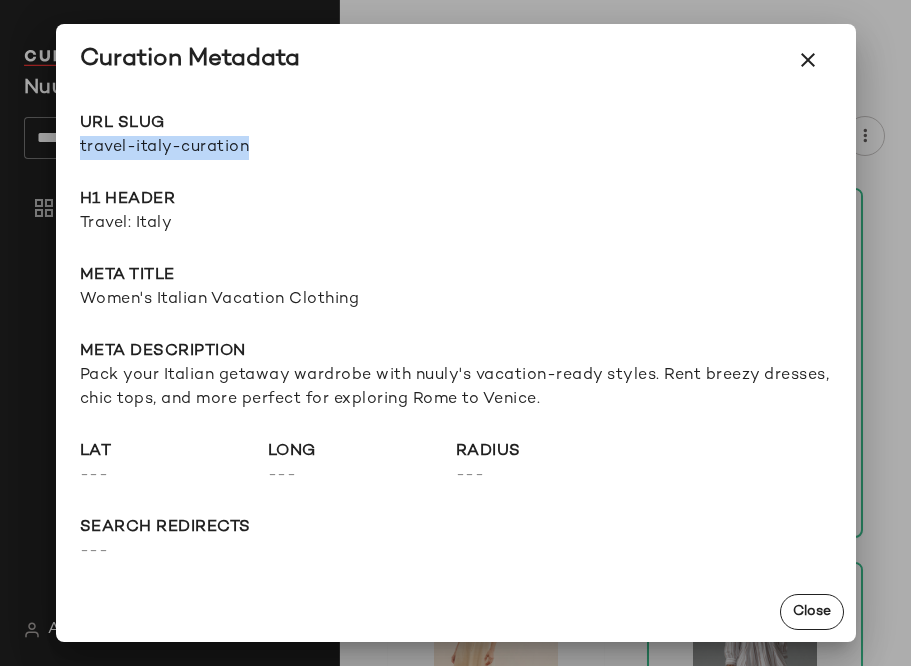 drag, startPoint x: 78, startPoint y: 150, endPoint x: 388, endPoint y: 163, distance: 310.27246 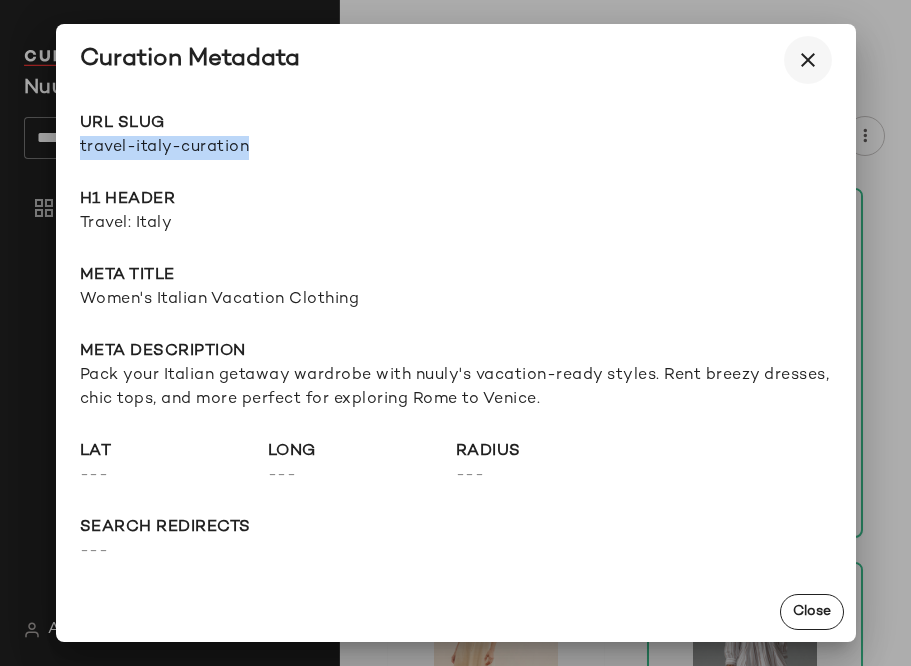 click at bounding box center (808, 60) 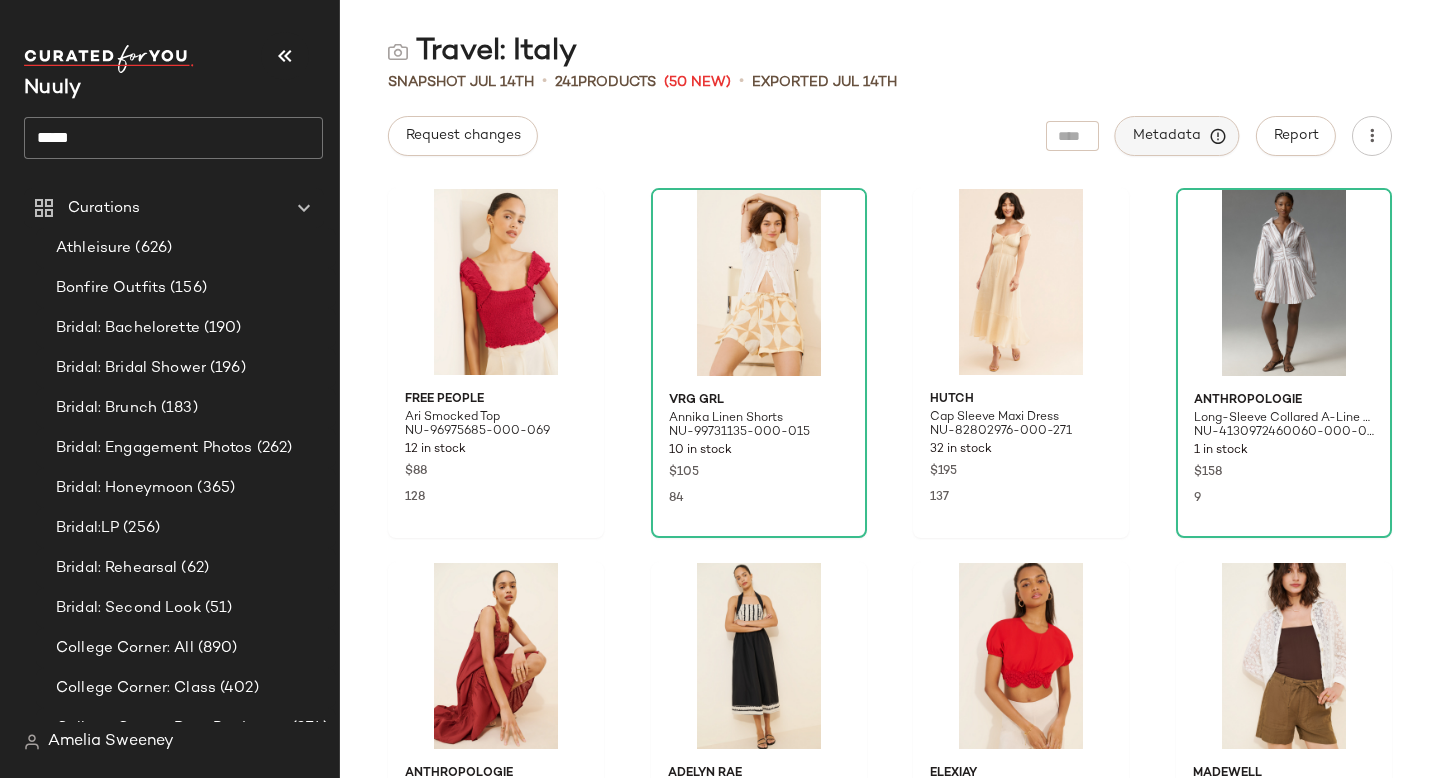 click on "Metadata" 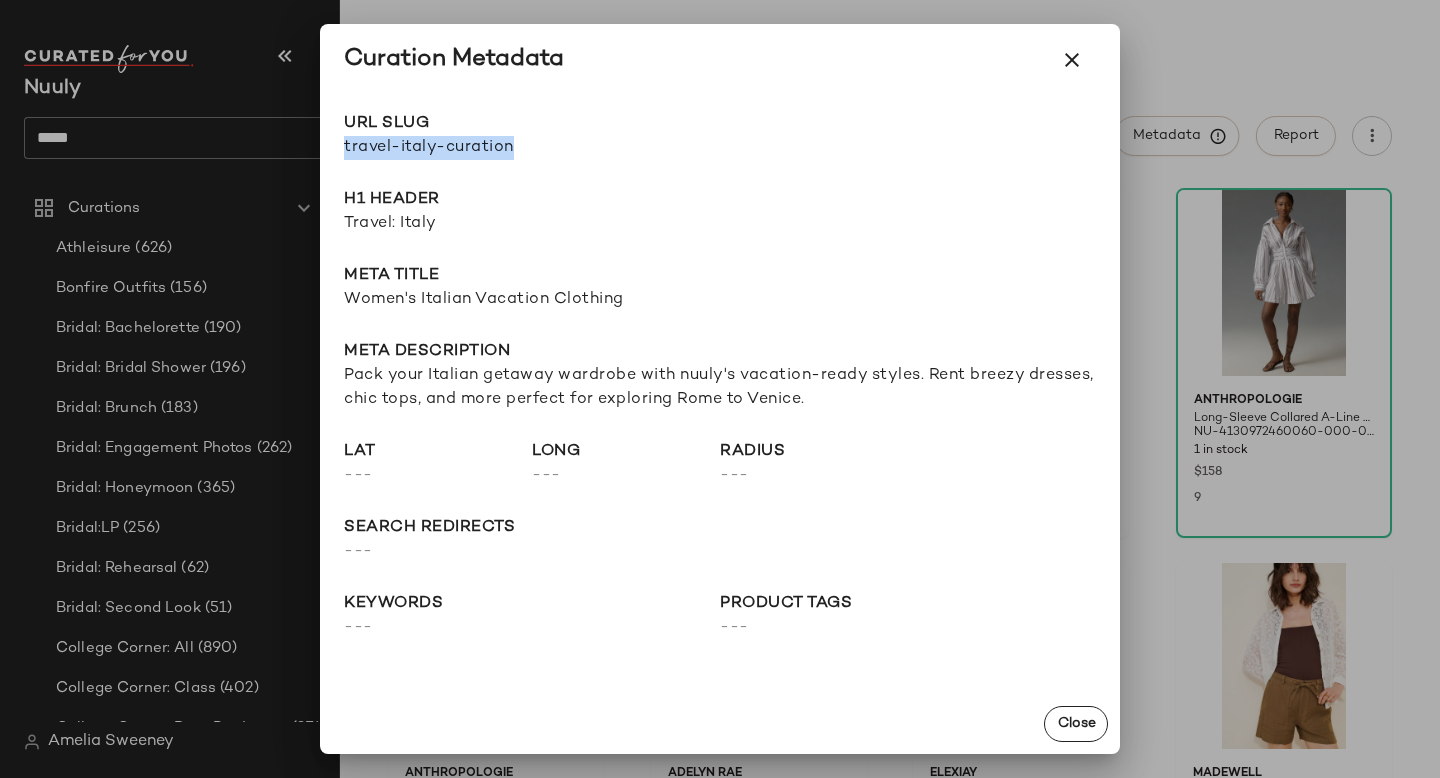 drag, startPoint x: 346, startPoint y: 144, endPoint x: 631, endPoint y: 144, distance: 285 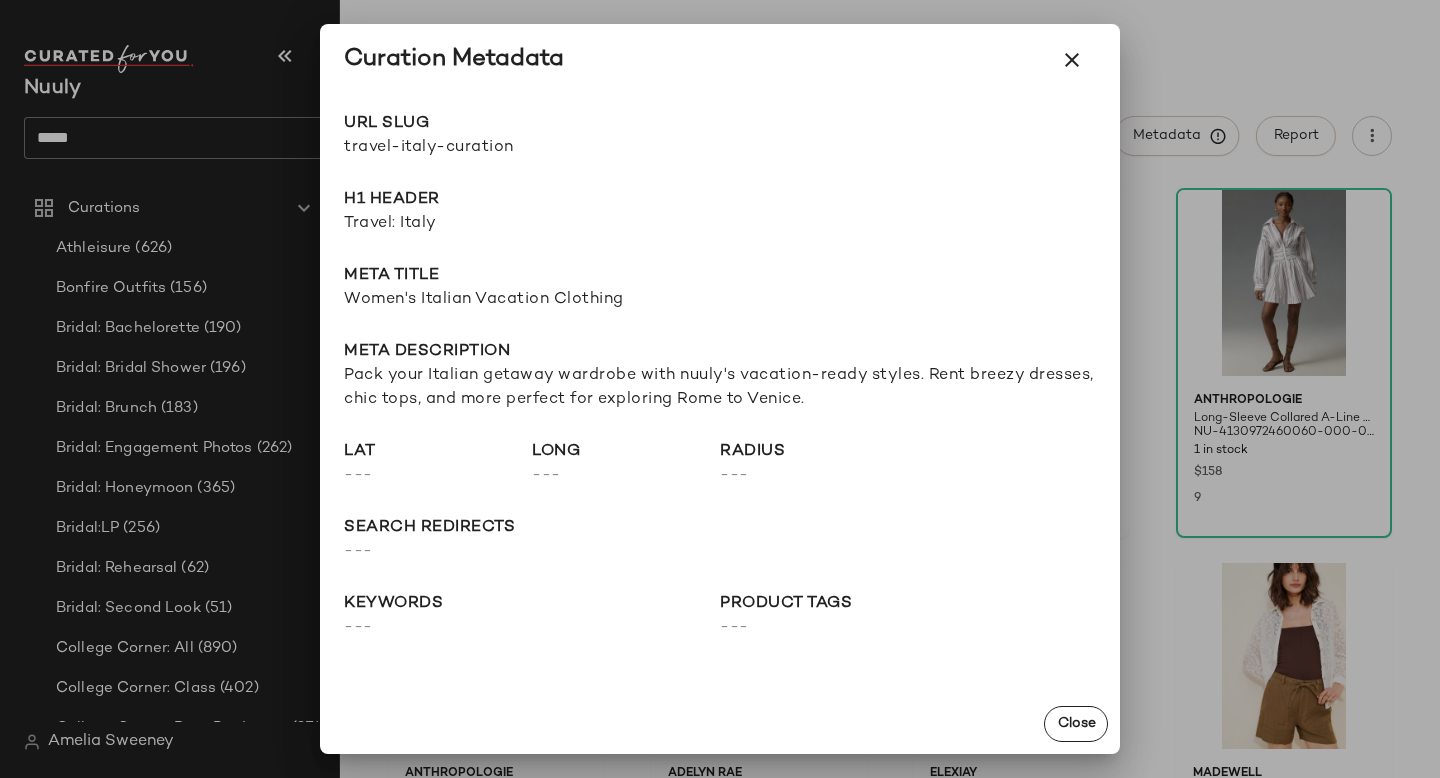 click at bounding box center (720, 389) 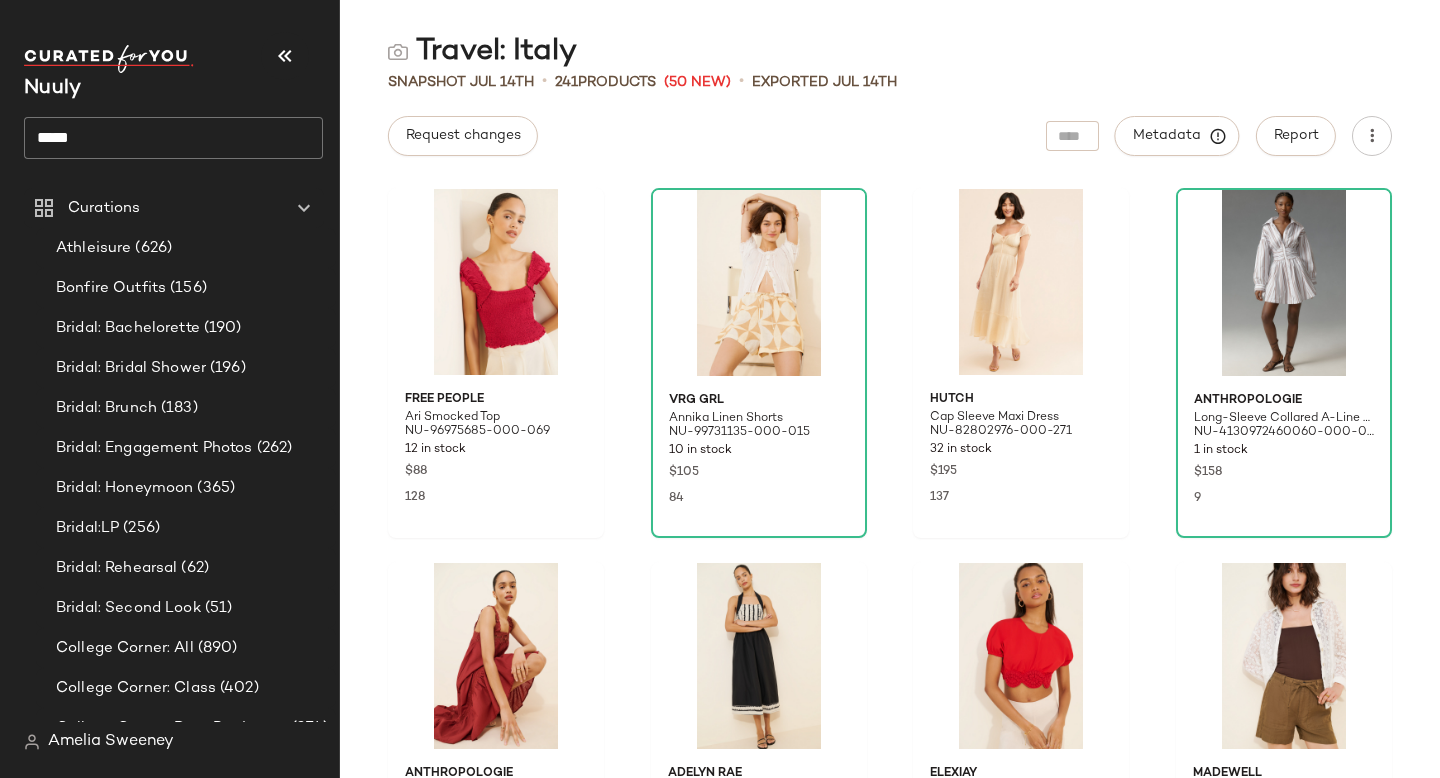click on "*****" 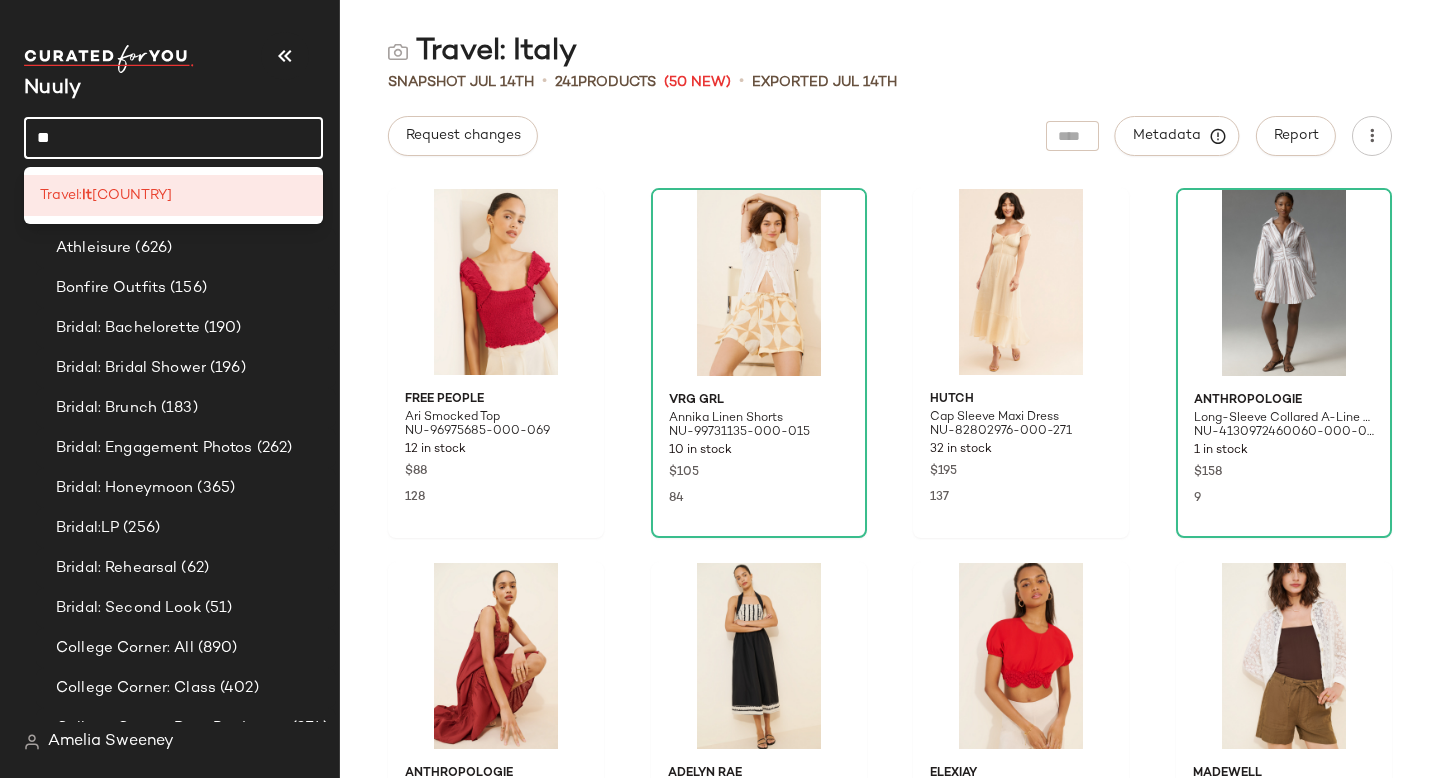 type on "*" 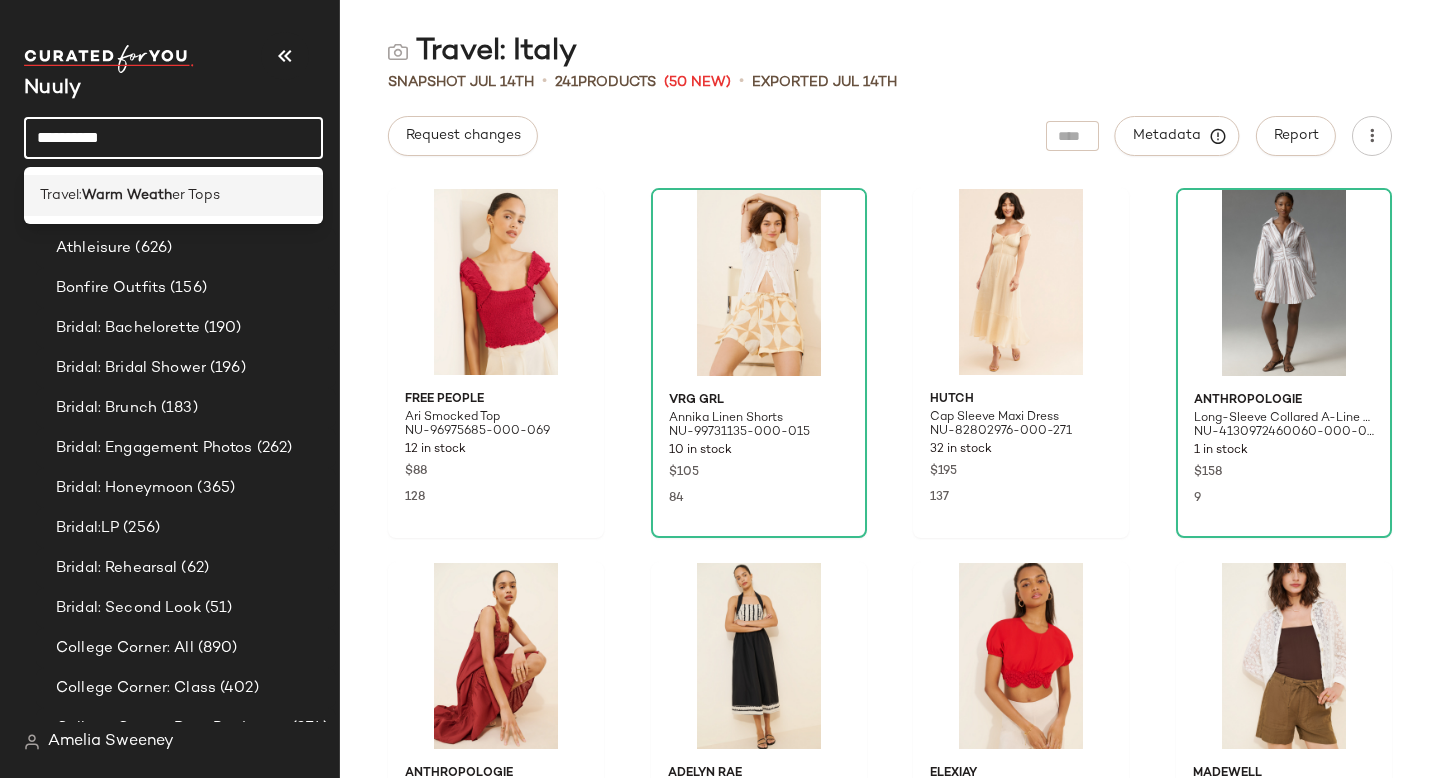 type on "**********" 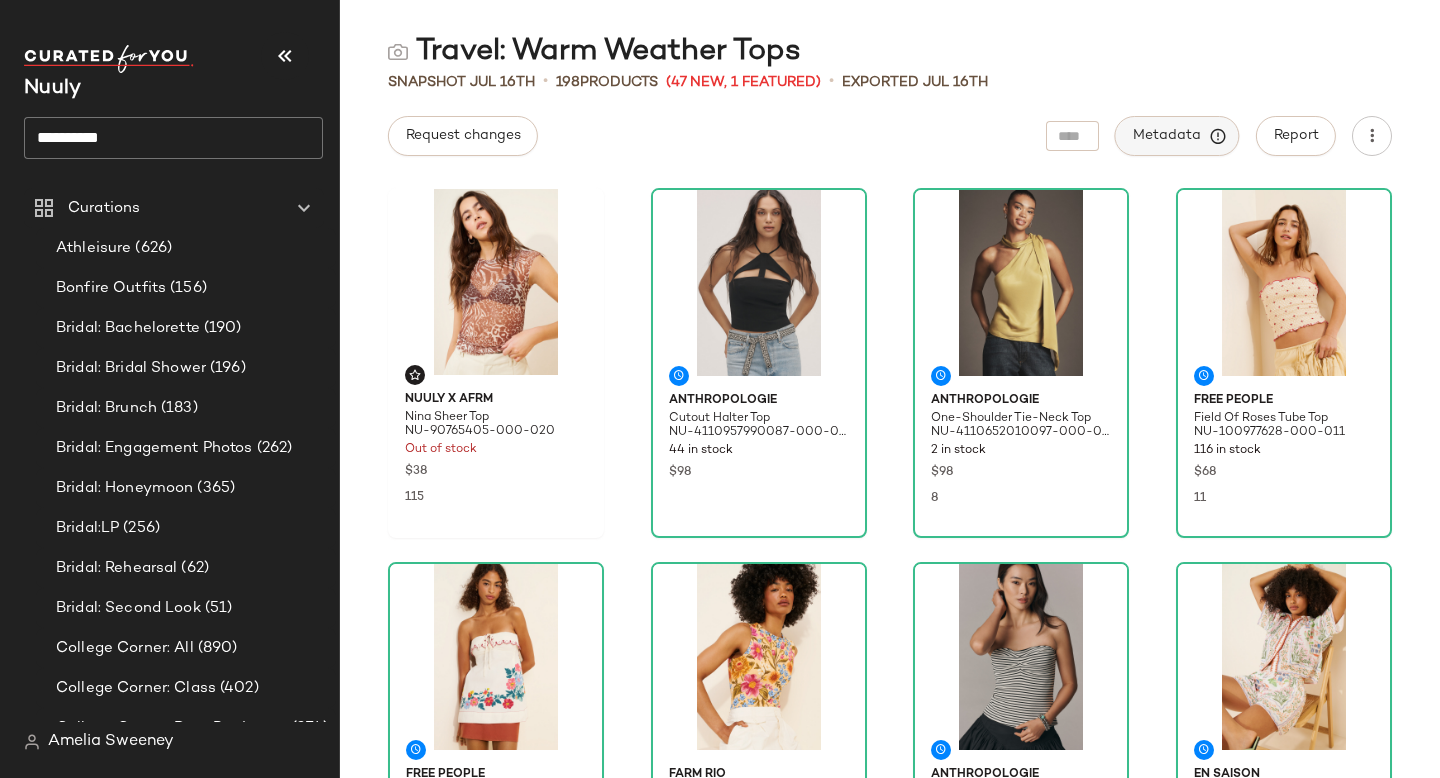click on "Metadata" at bounding box center (1177, 136) 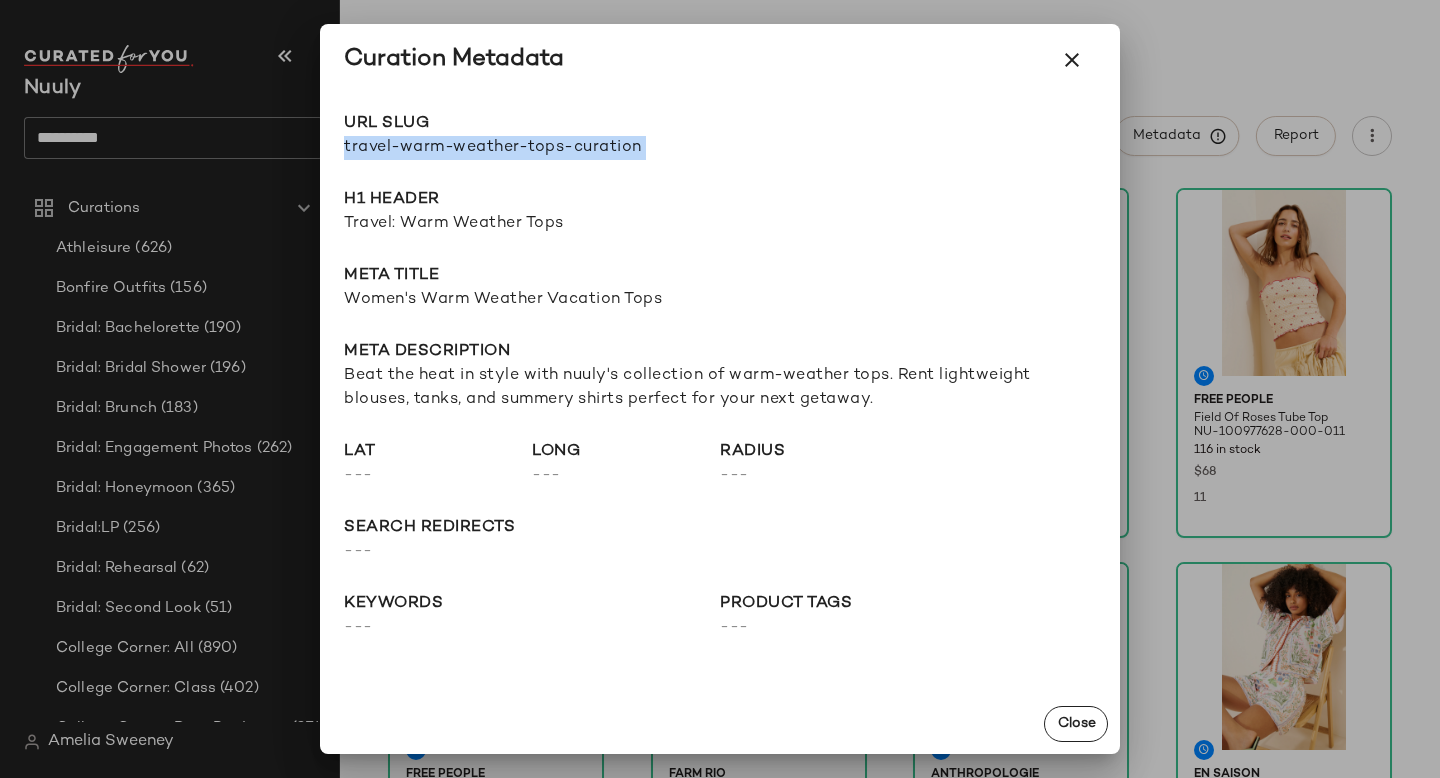 drag, startPoint x: 343, startPoint y: 146, endPoint x: 786, endPoint y: 151, distance: 443.02823 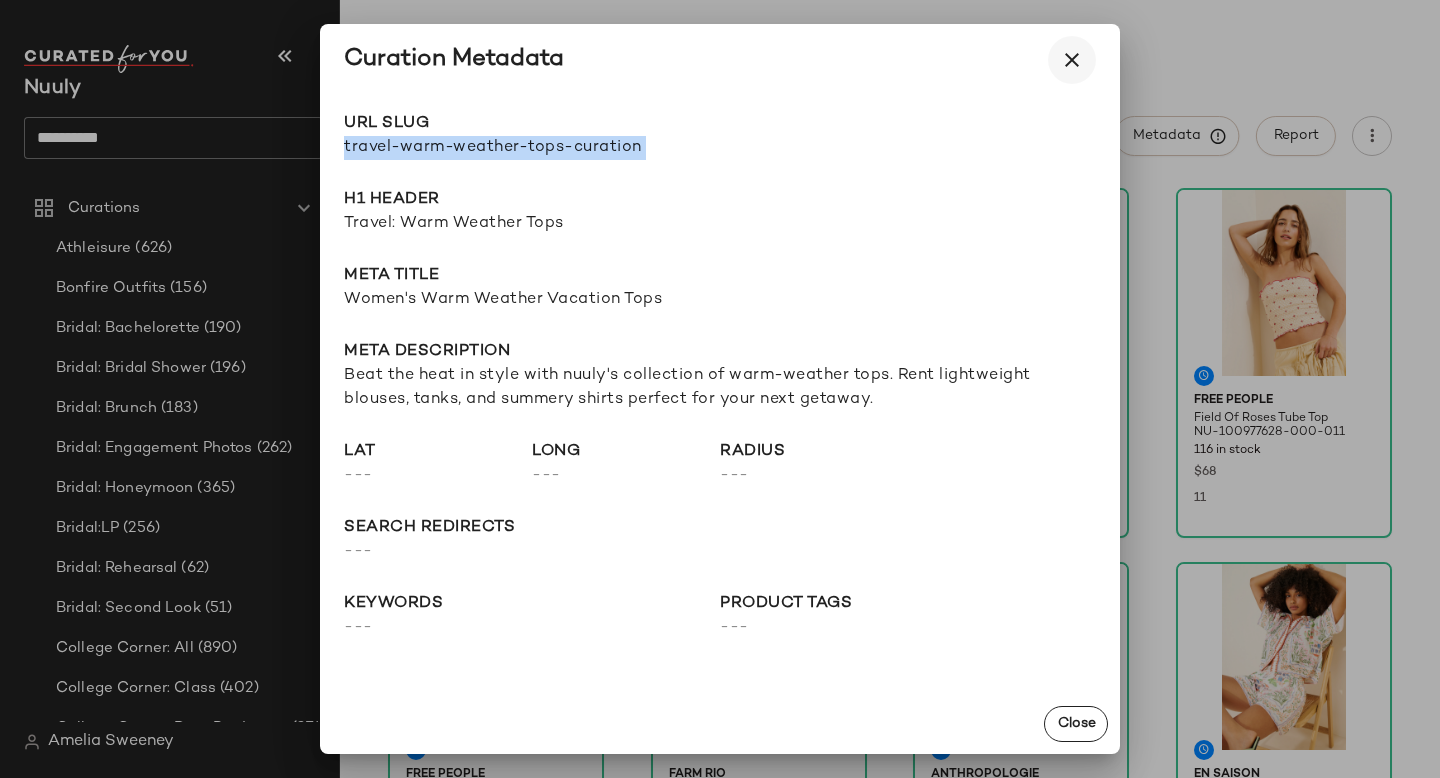 click at bounding box center [1072, 60] 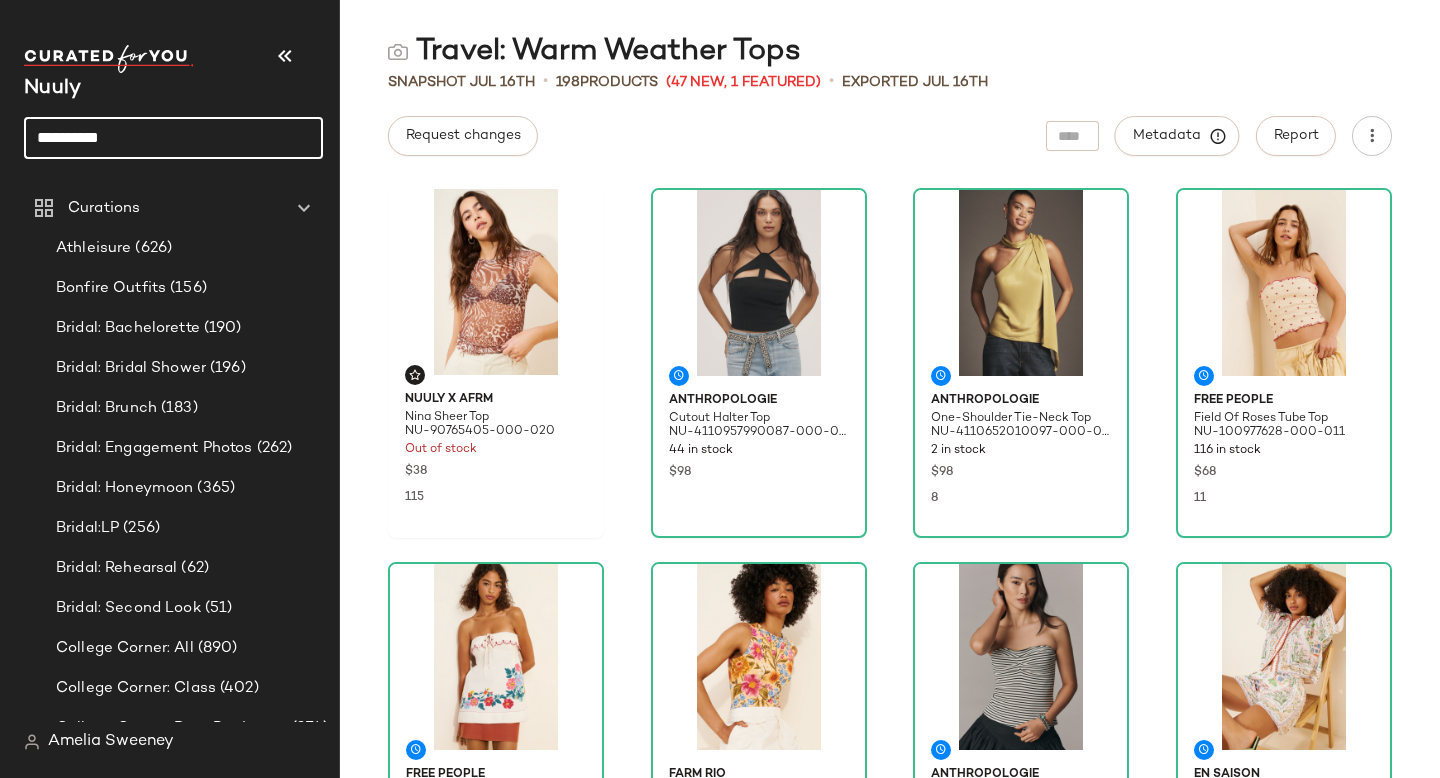 drag, startPoint x: 211, startPoint y: 130, endPoint x: 0, endPoint y: 130, distance: 211 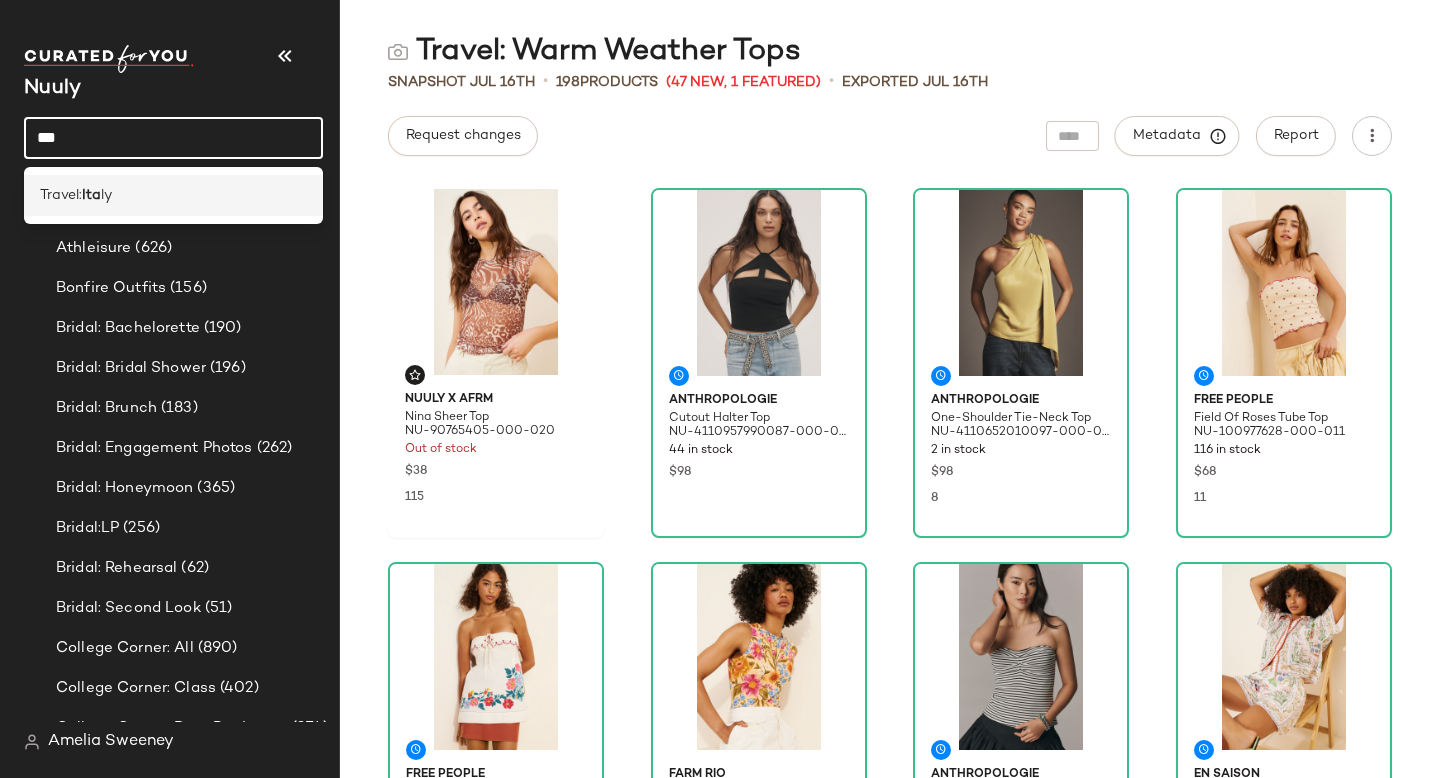 type on "***" 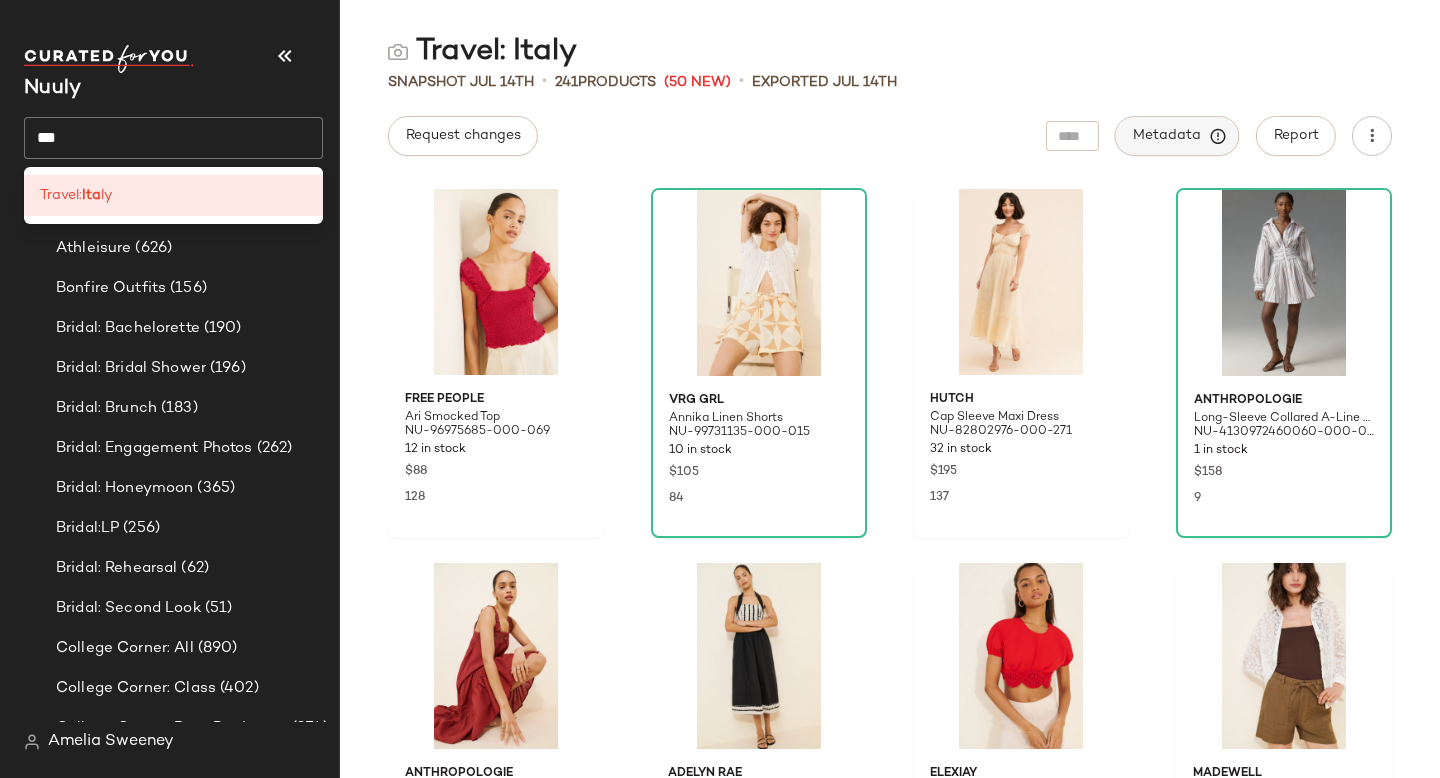 click on "Metadata" 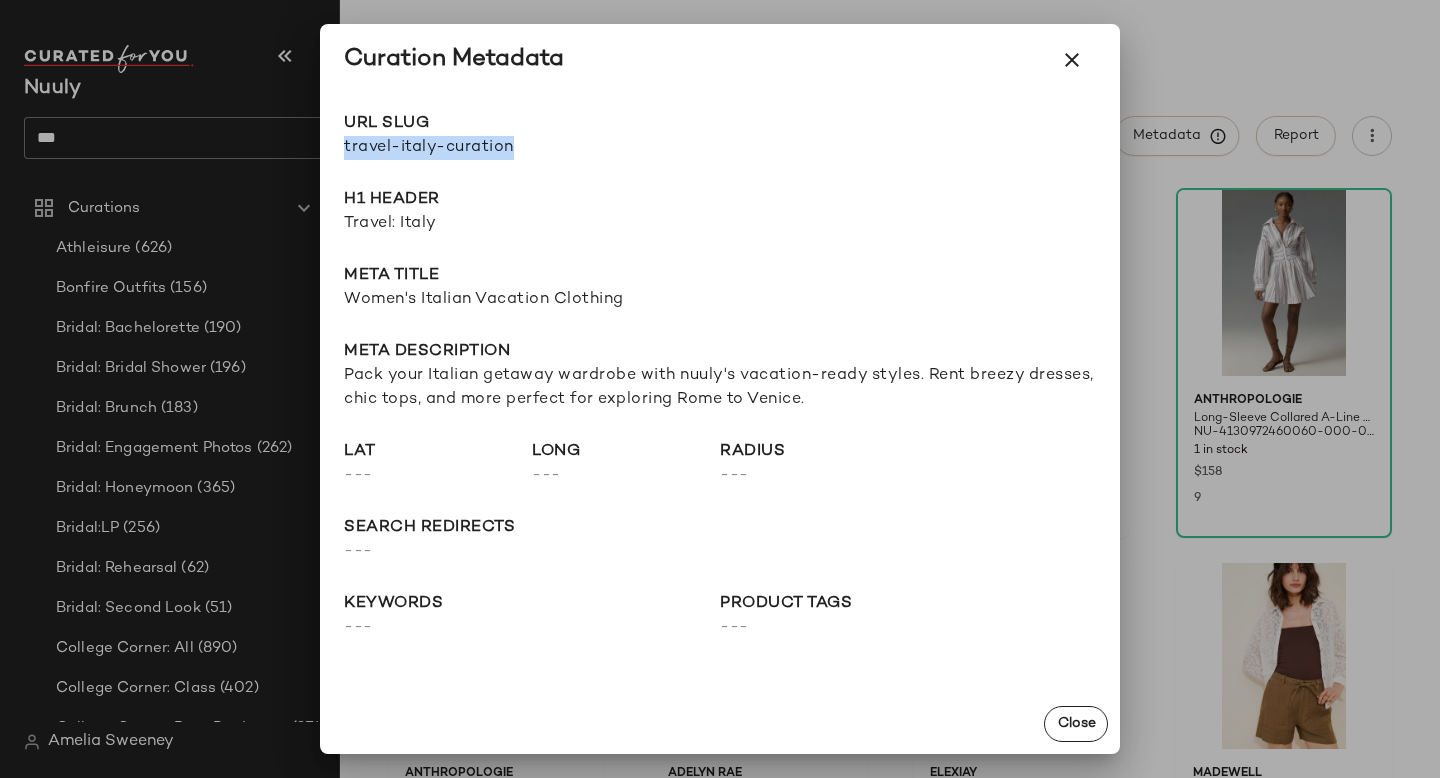 drag, startPoint x: 344, startPoint y: 144, endPoint x: 662, endPoint y: 144, distance: 318 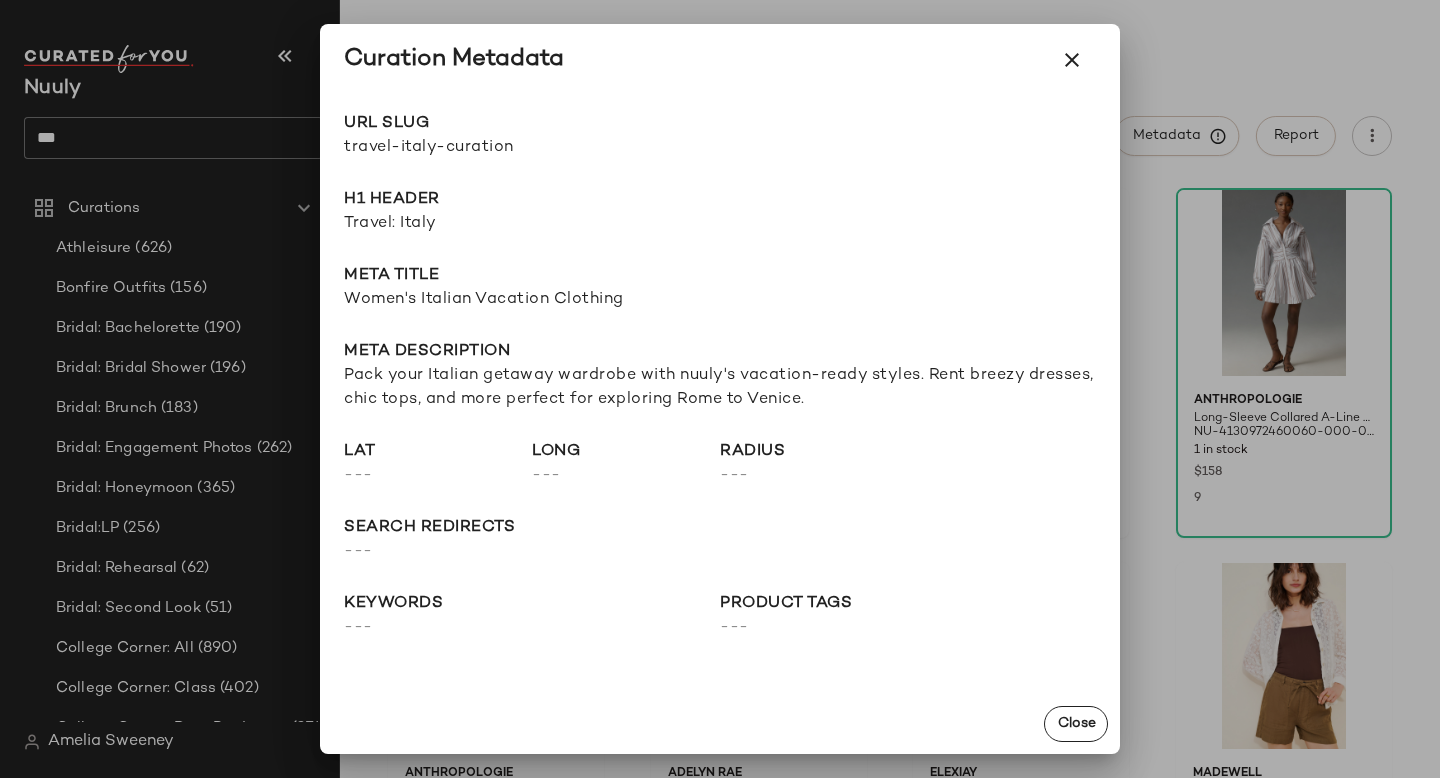 click on "URL Slug travel-[COUNTRY]-curation Go to Shop H1 Header Travel: Italy Meta title Women's Italian Vacation Clothing Meta description Pack your Italian getaway wardrobe with nuuly's vacation-ready styles. Rent breezy dresses, chic tops, and more perfect for exploring Rome to Venice. lat --- long --- radius --- search redirects --- keywords --- Product Tags ---" 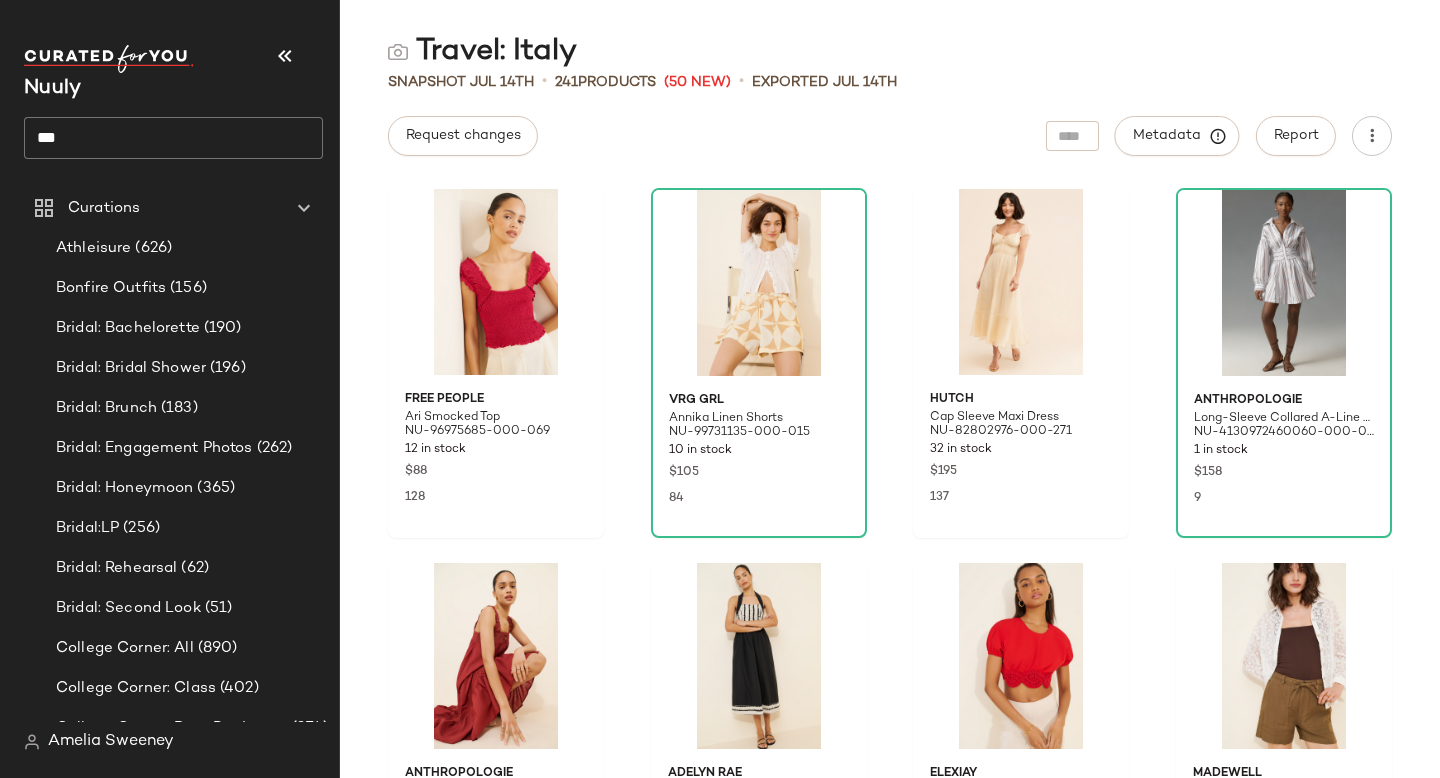 click on "***" 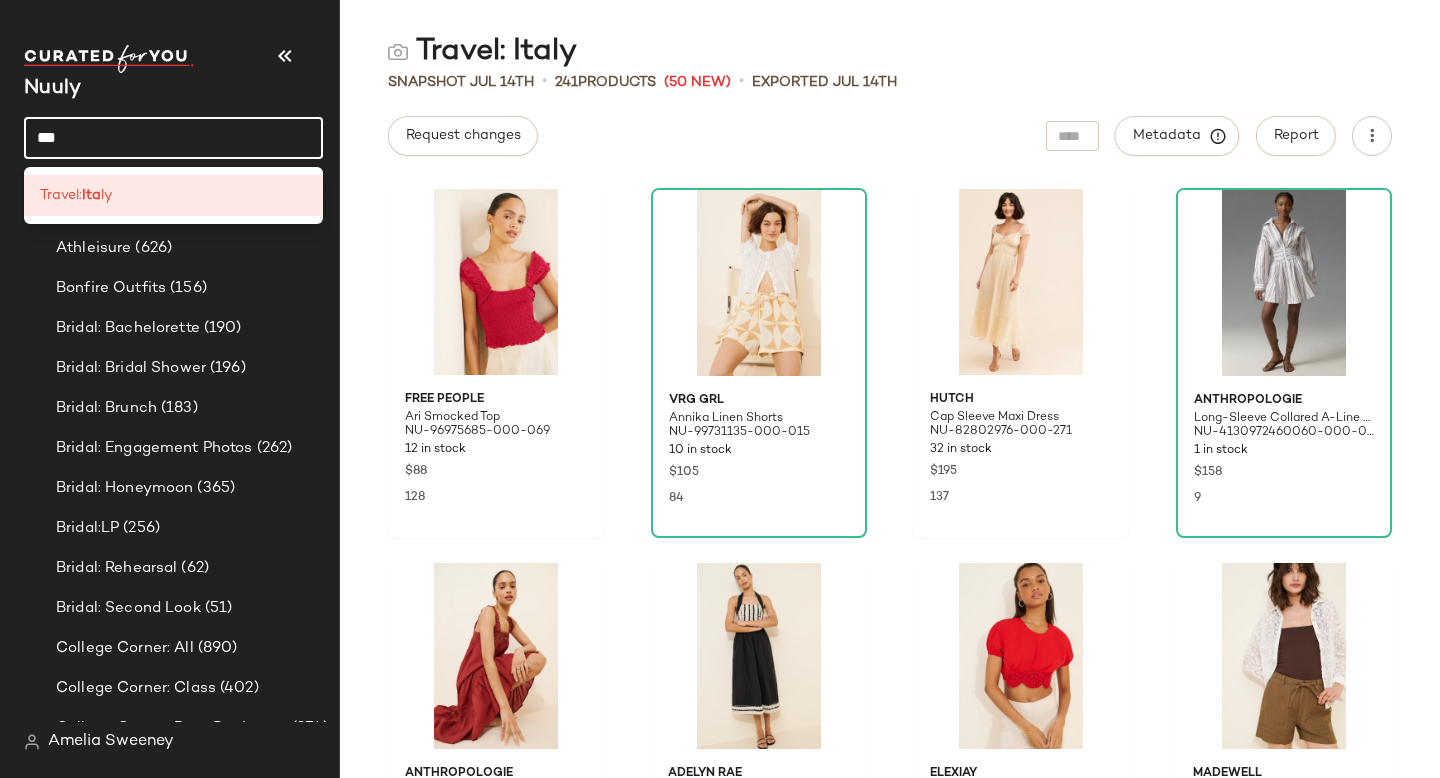 click on "***" 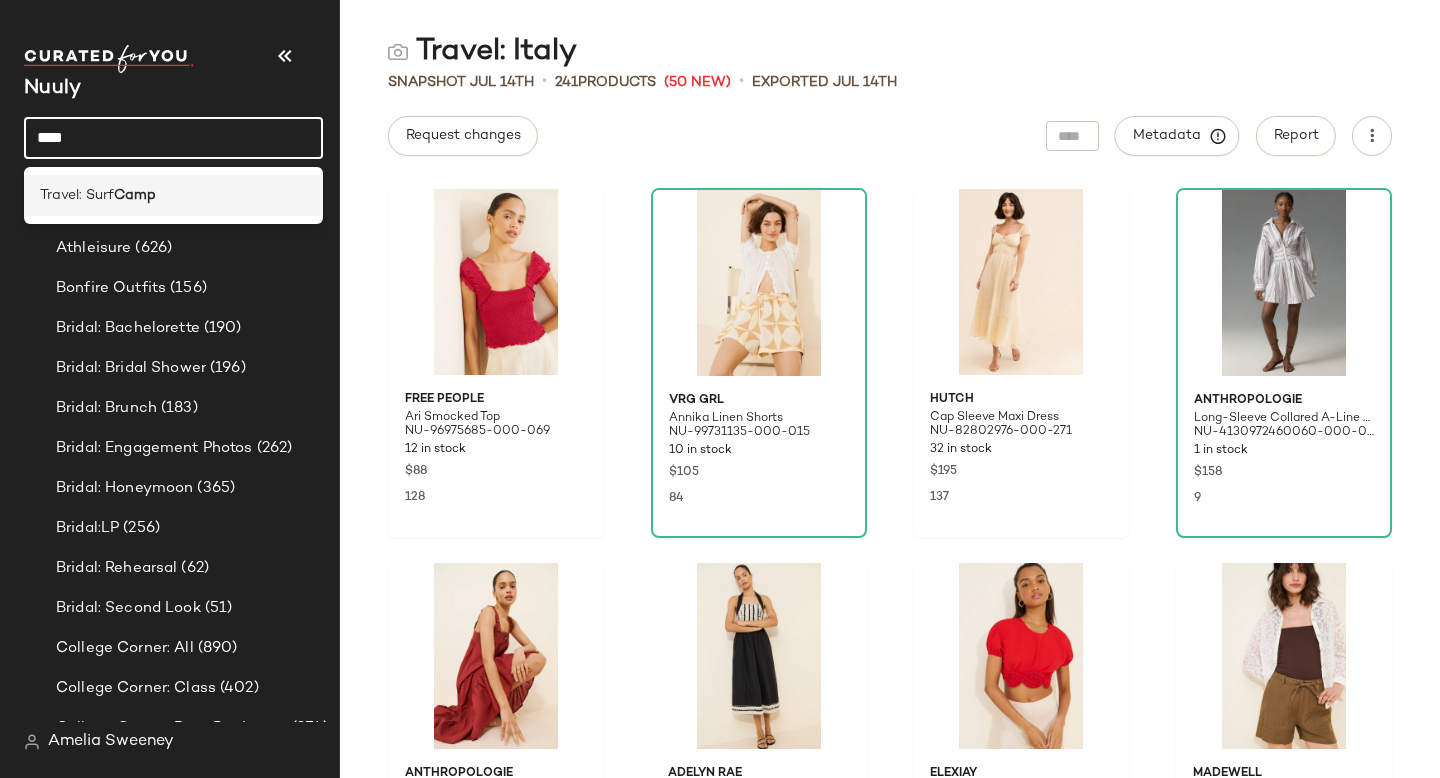 type on "****" 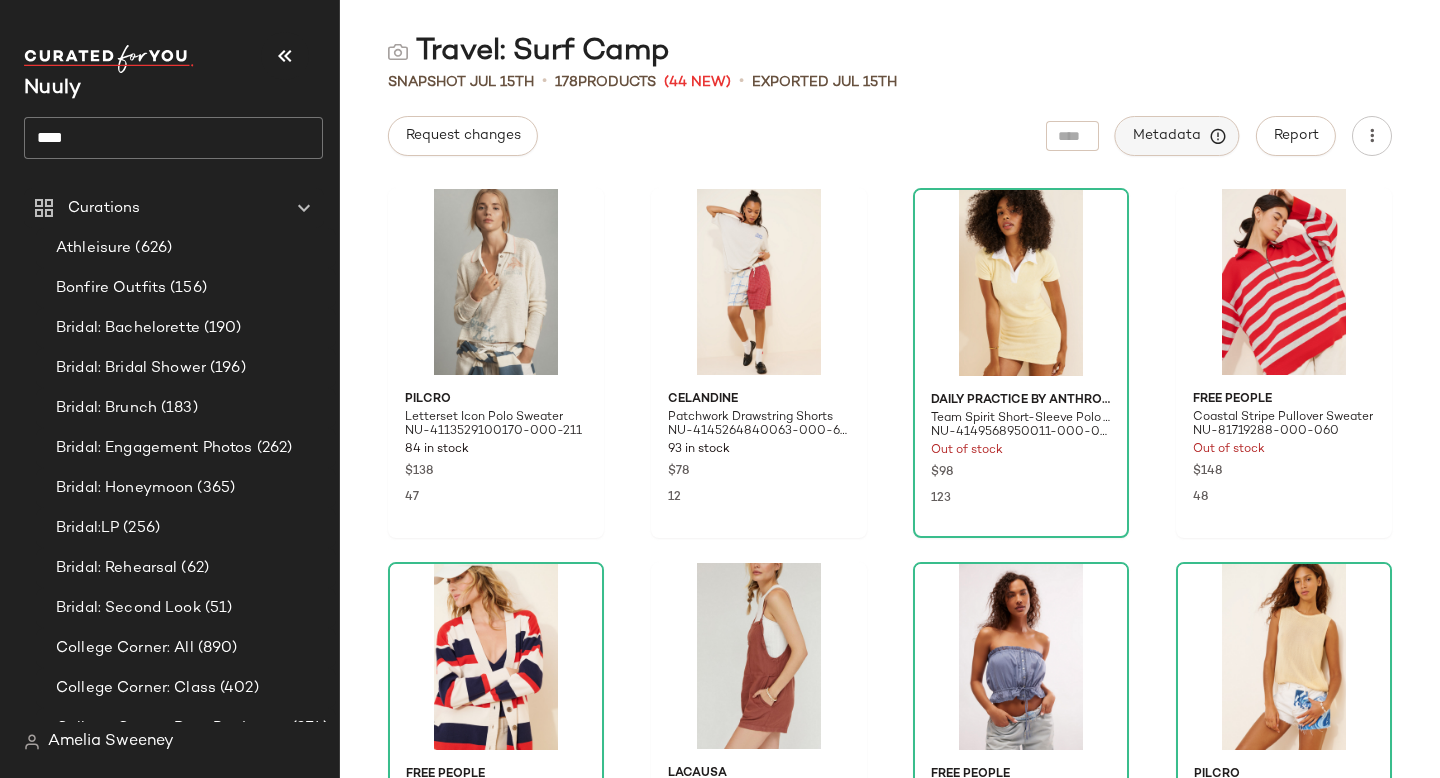 click on "Metadata" 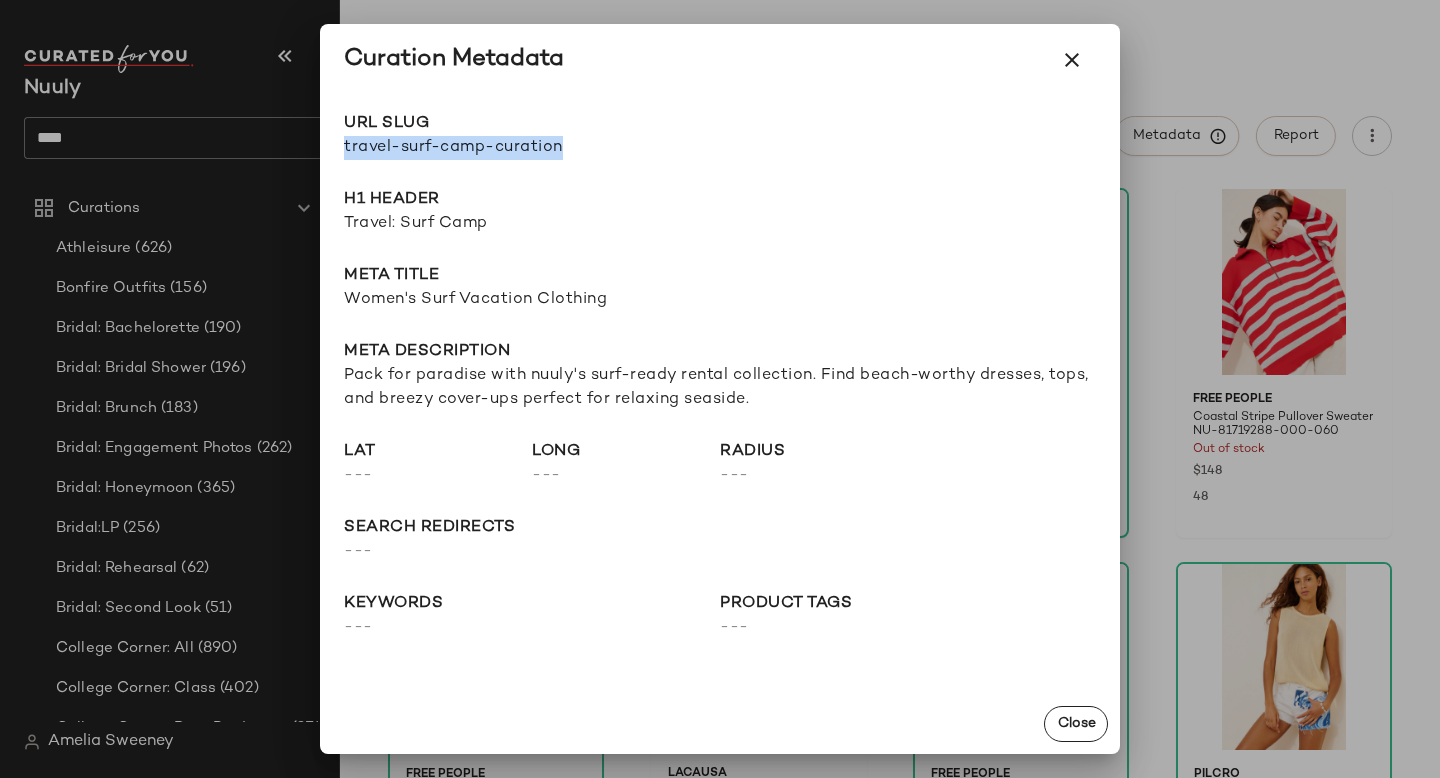 drag, startPoint x: 345, startPoint y: 148, endPoint x: 699, endPoint y: 148, distance: 354 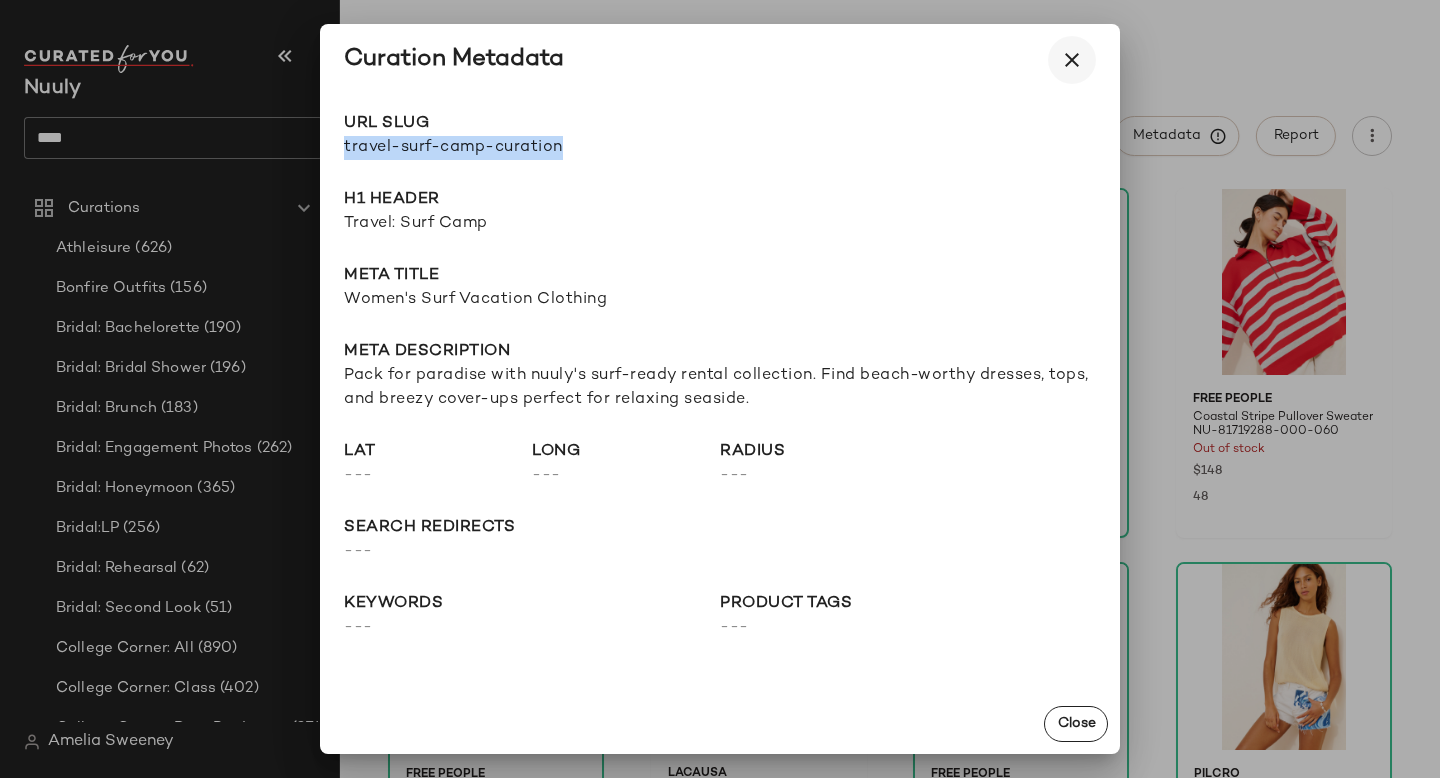 click at bounding box center (1072, 60) 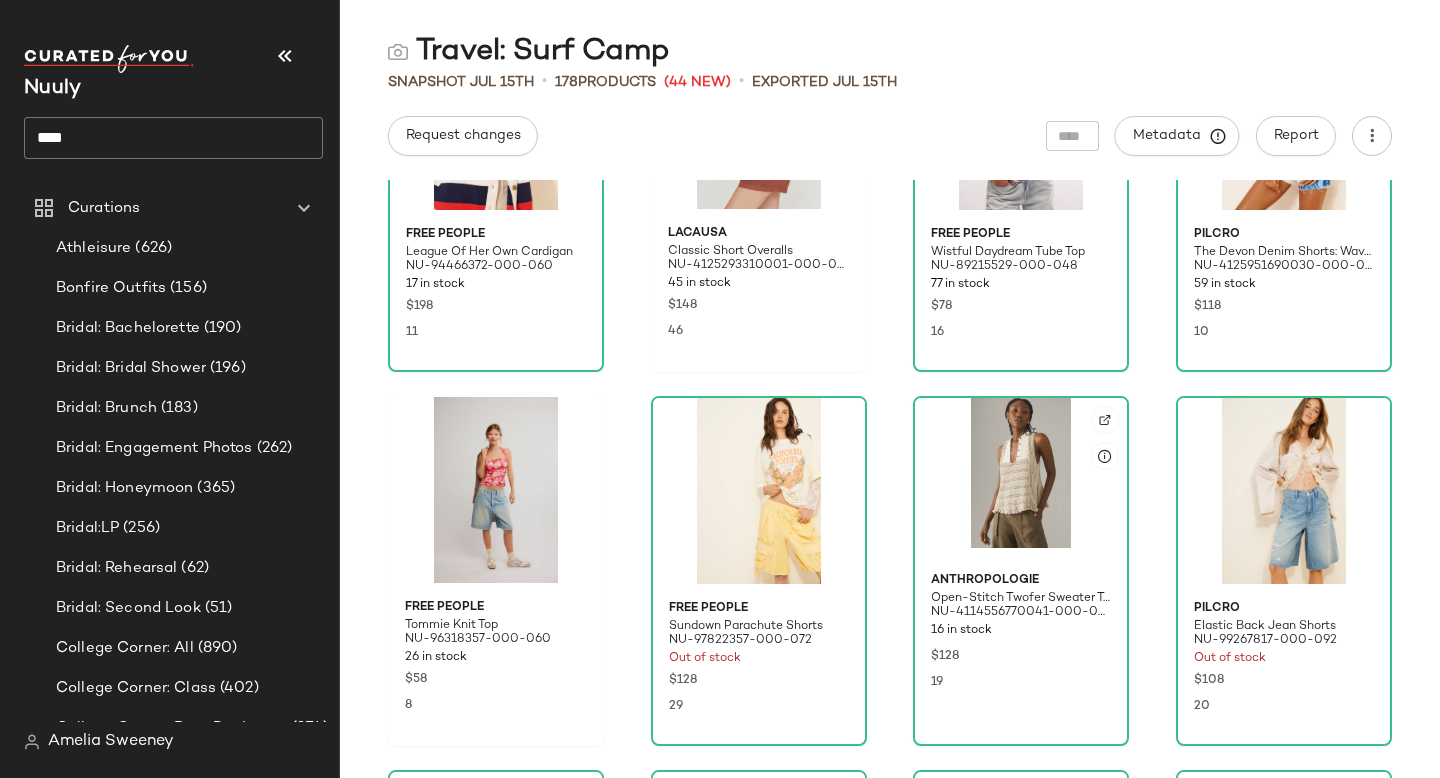scroll, scrollTop: 584, scrollLeft: 0, axis: vertical 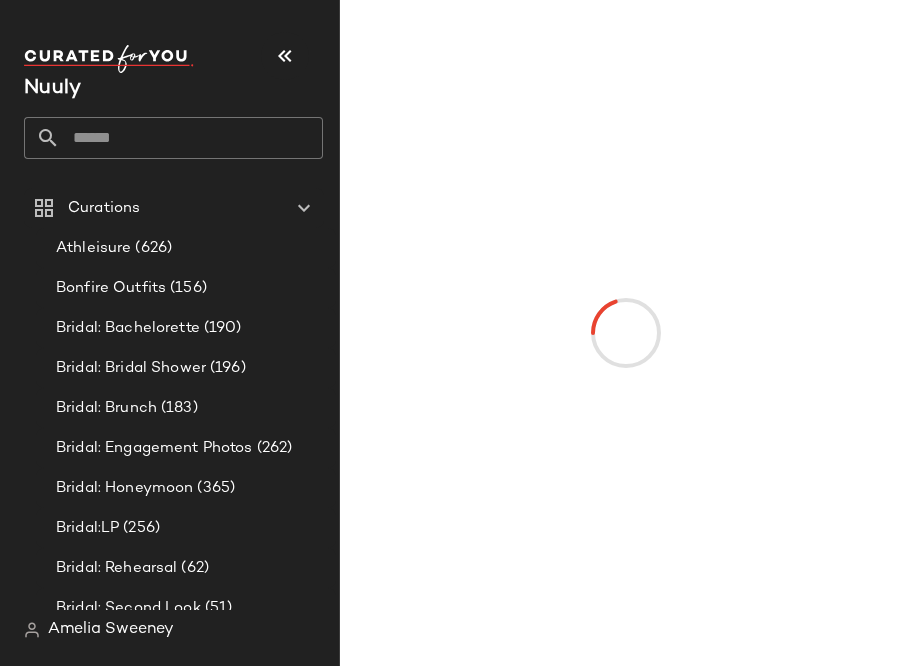 click 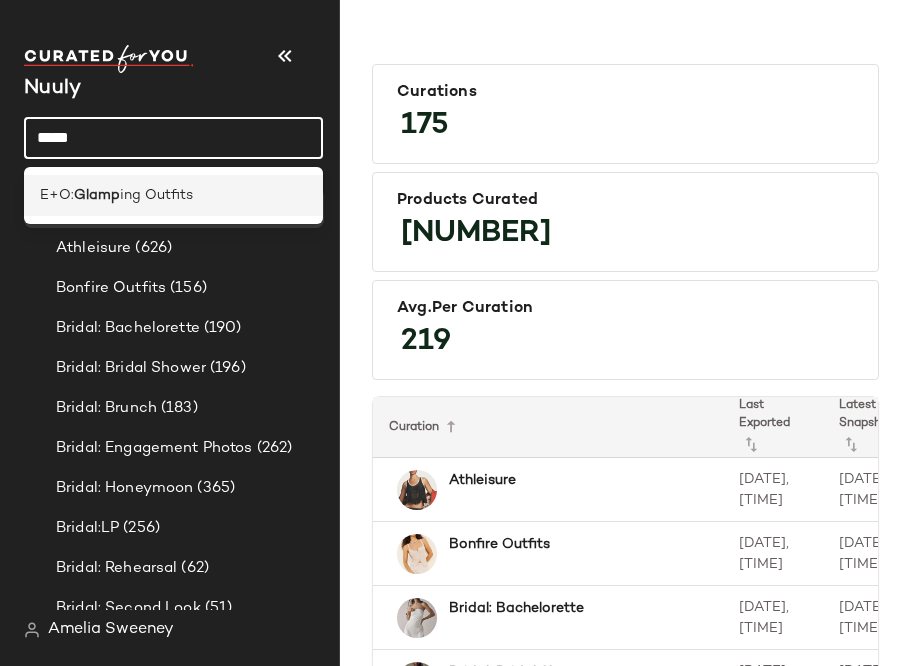 type on "*****" 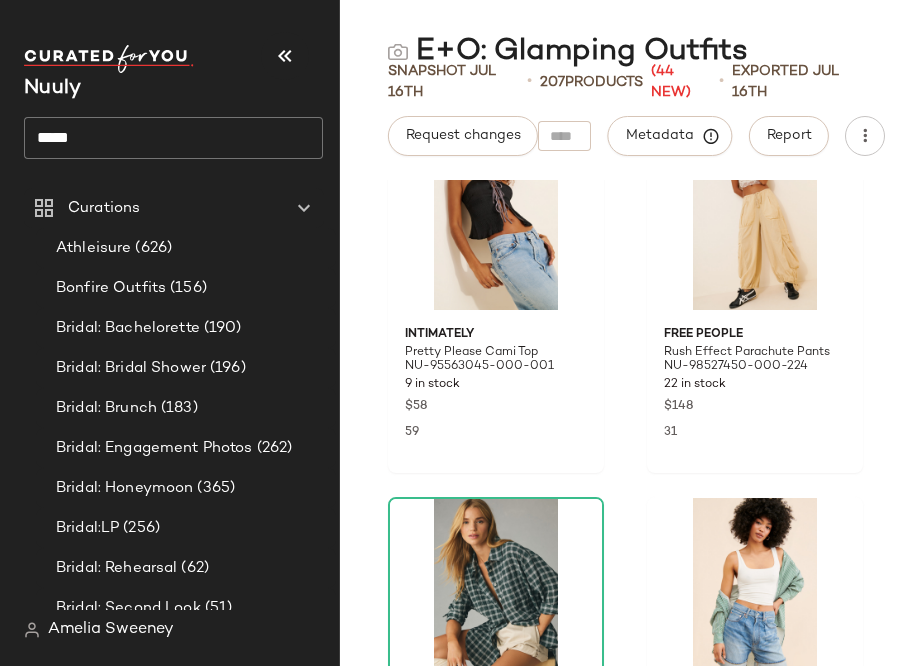 scroll, scrollTop: 68, scrollLeft: 0, axis: vertical 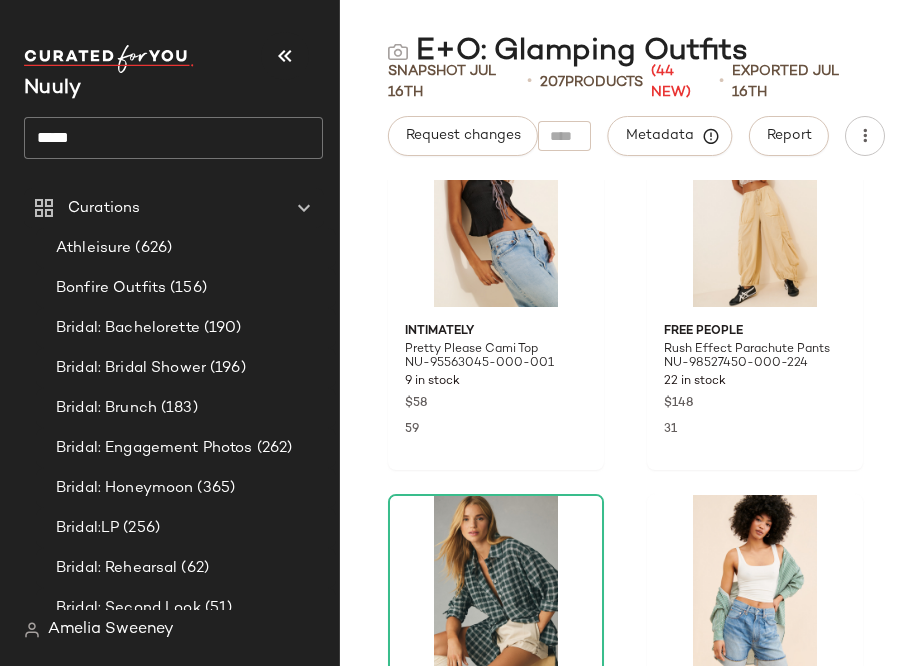click on "*****" 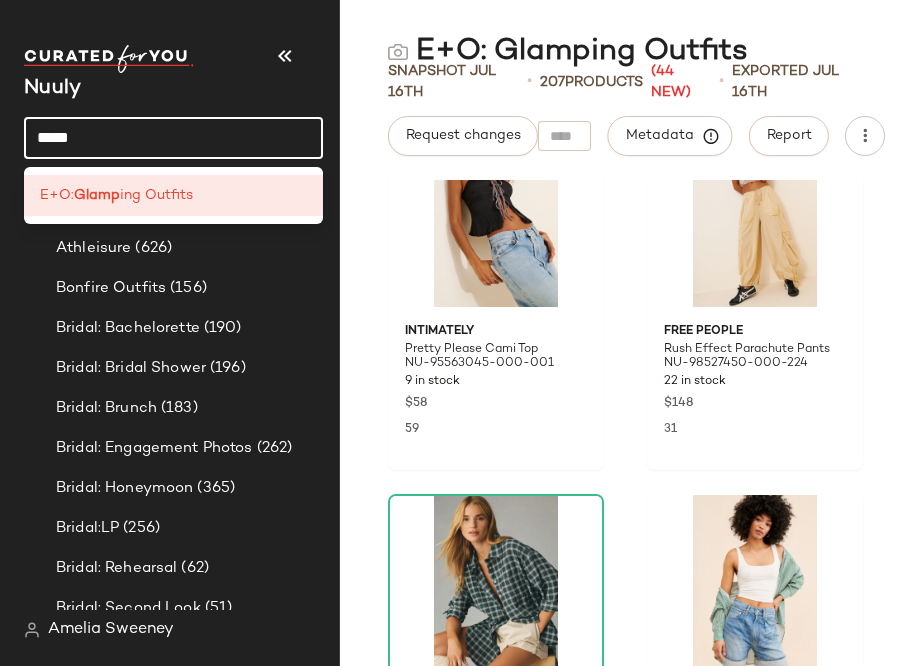 click on "*****" 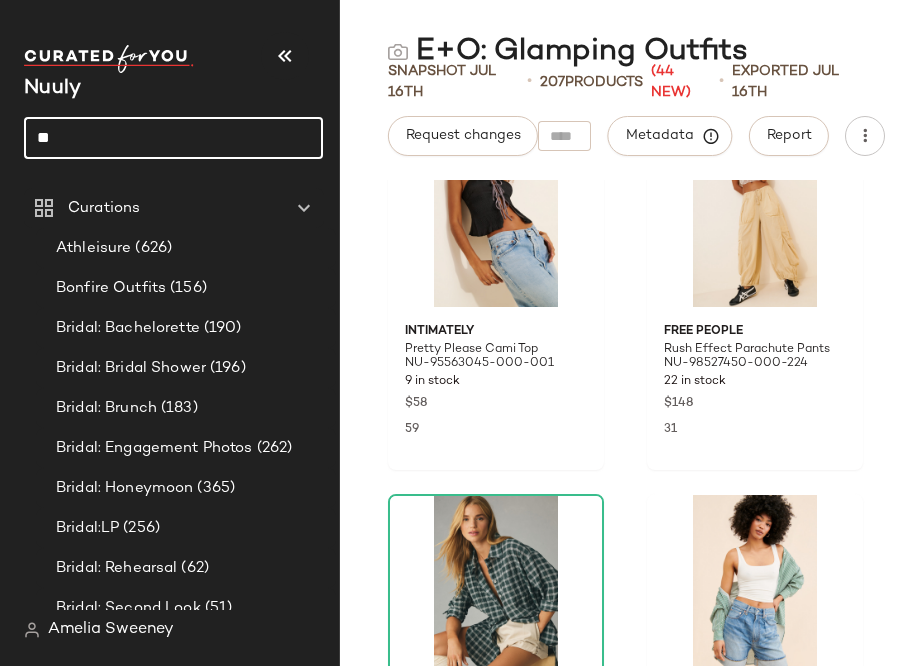 type on "*" 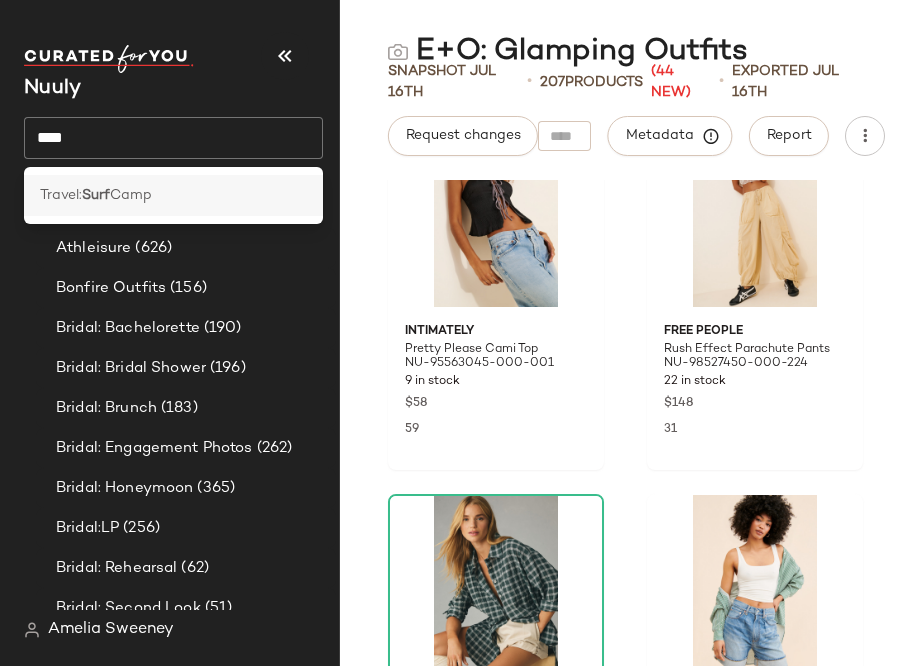 click on "Surf" at bounding box center (96, 195) 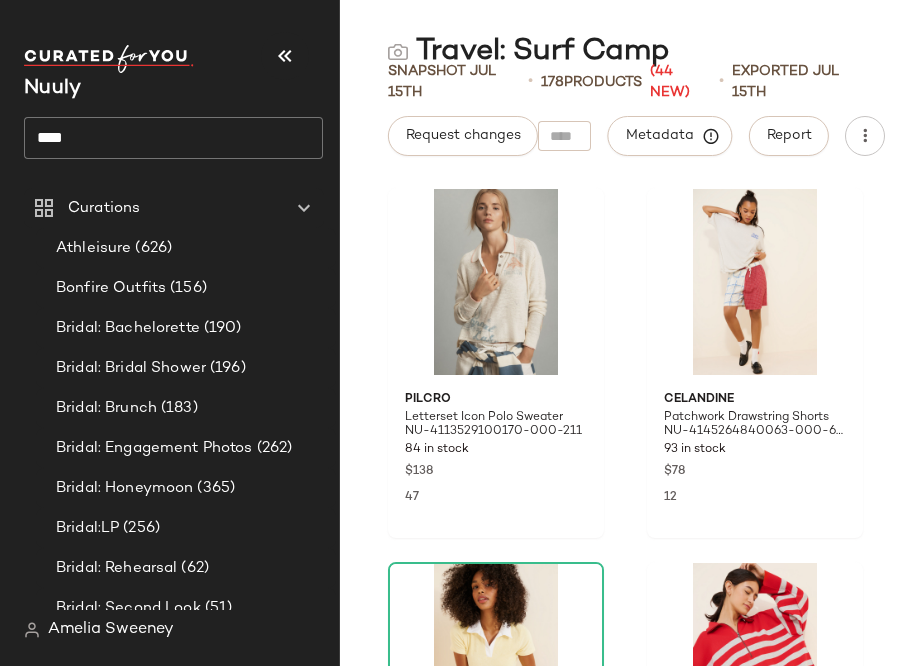 click on "****" 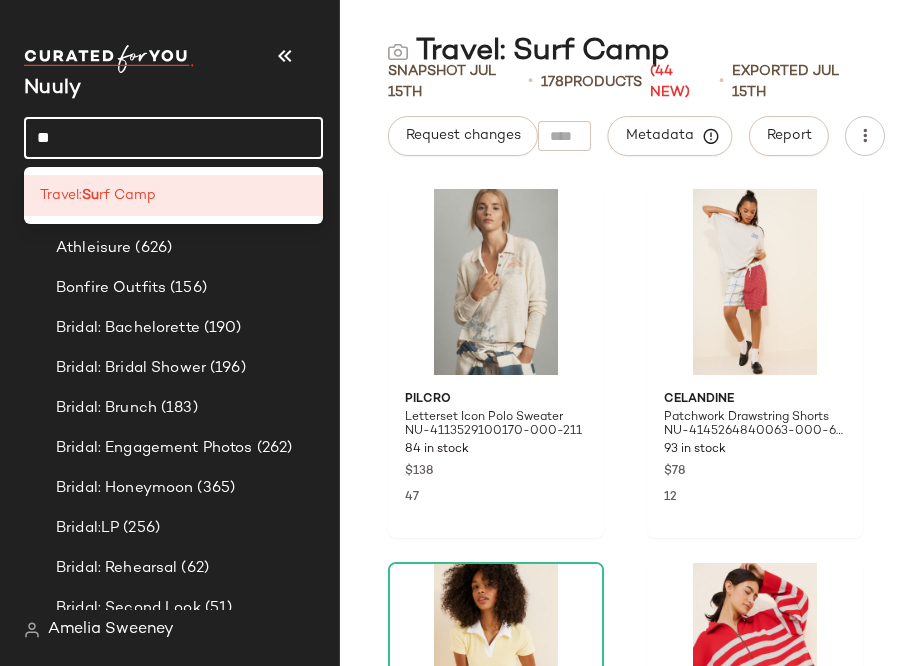 type on "*" 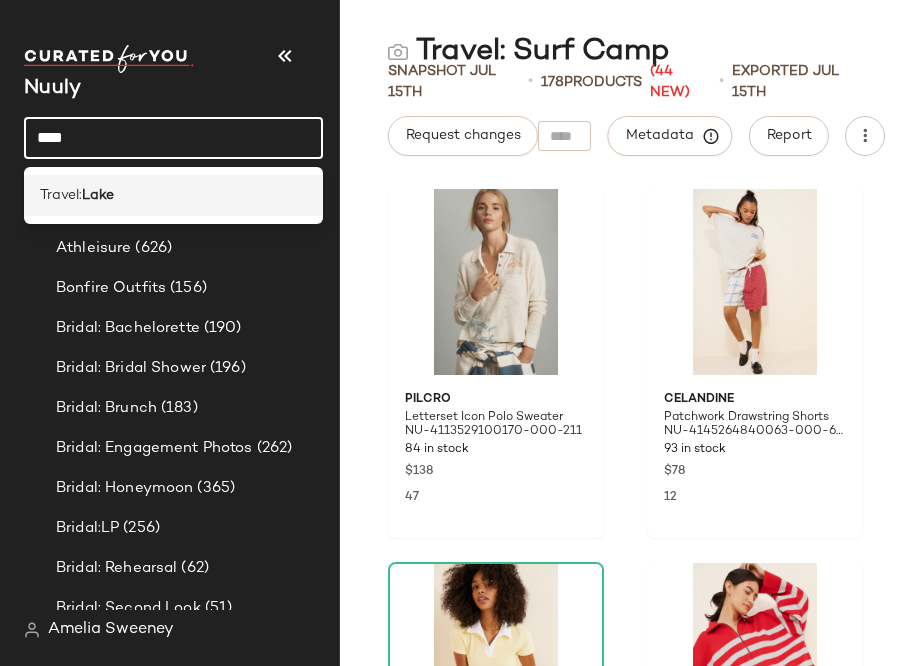 type on "****" 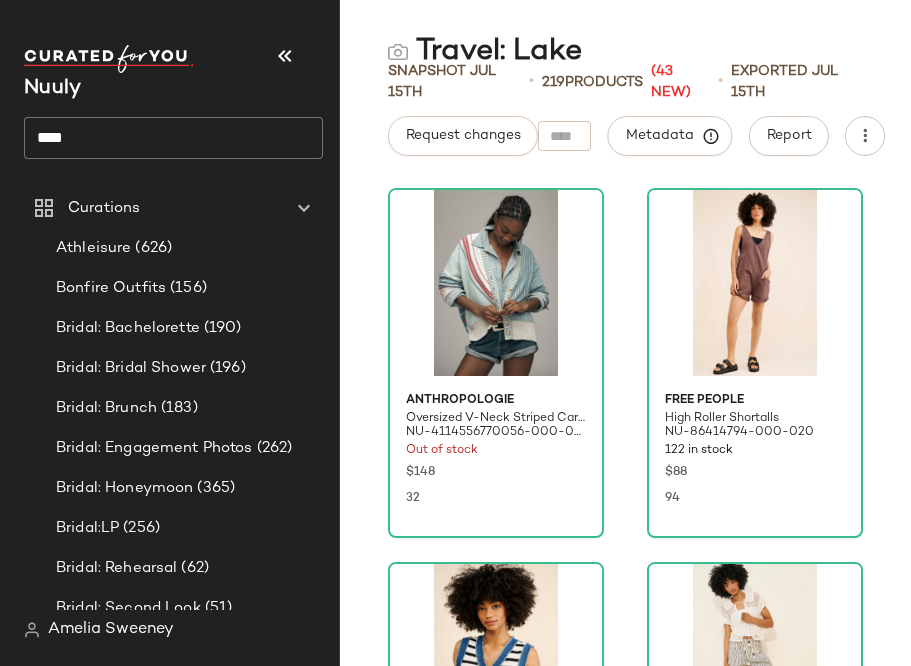 click on "****" 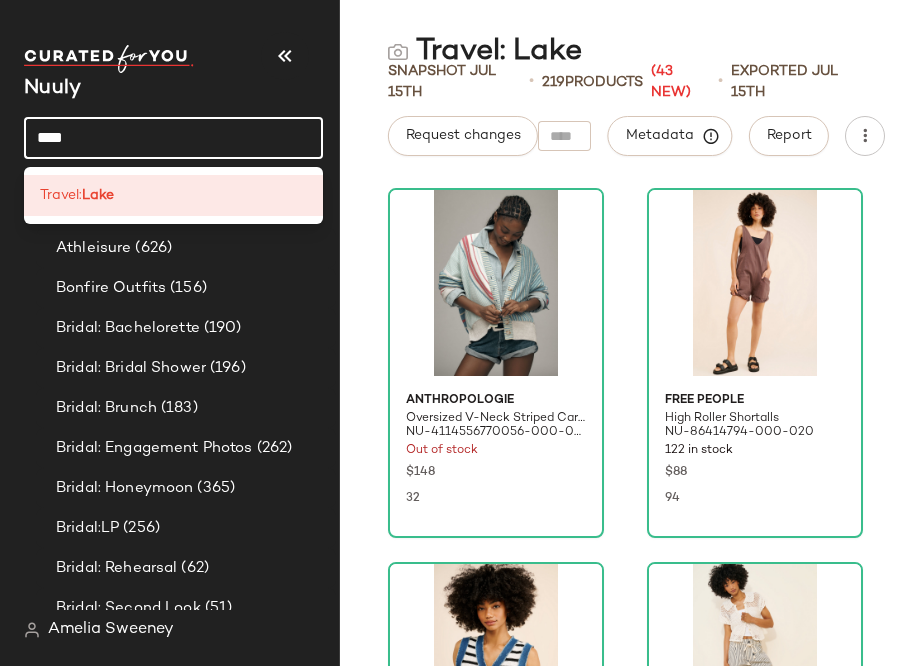 click on "****" 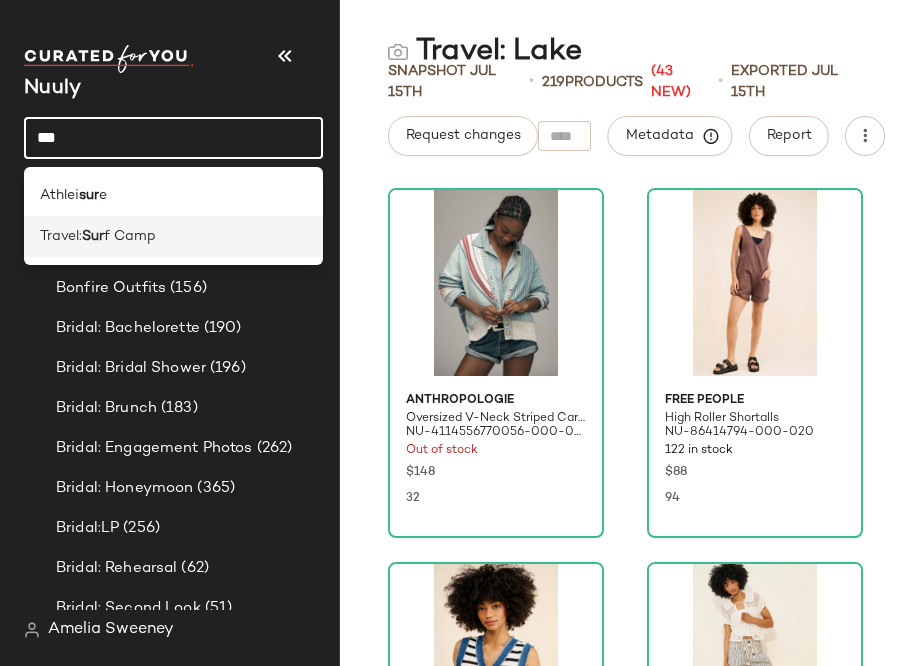click on "f Camp" at bounding box center [130, 236] 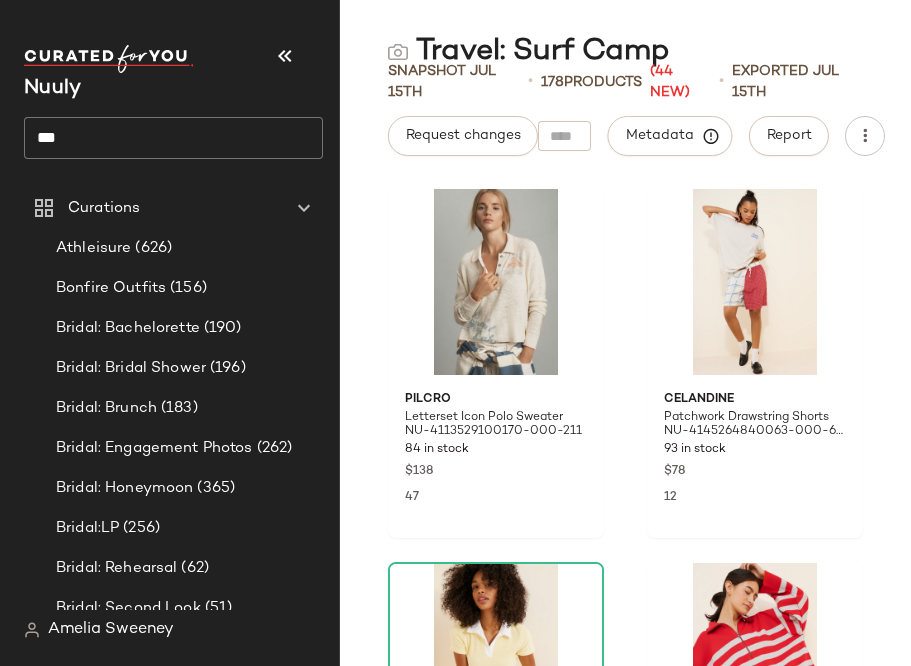 click on "***" 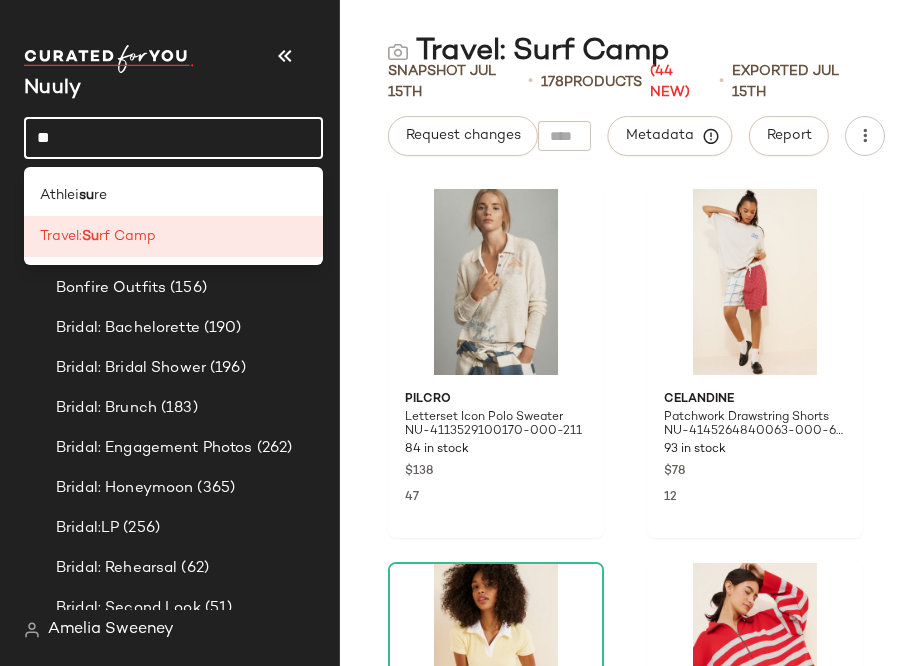 type on "*" 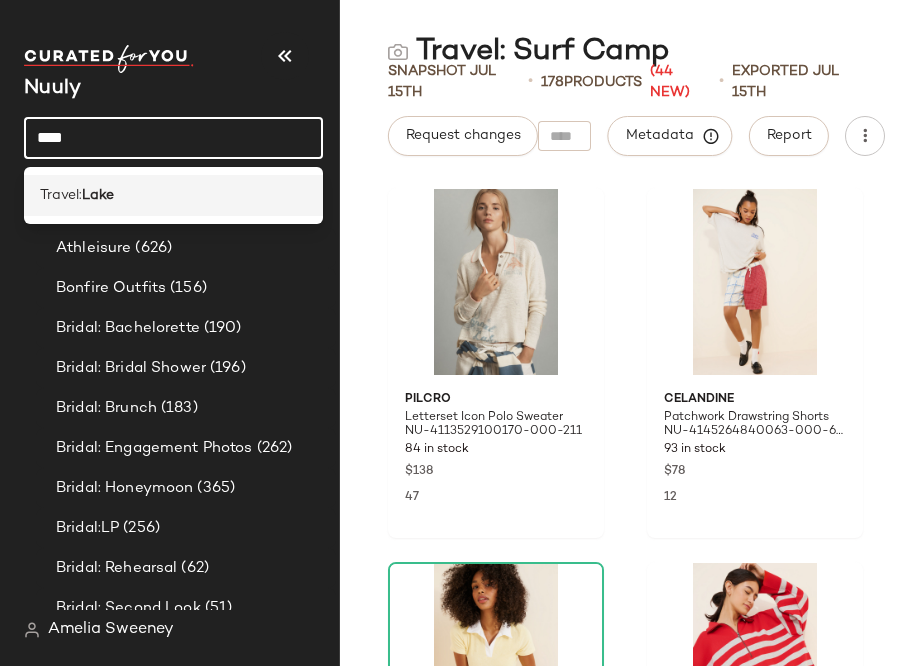 type on "****" 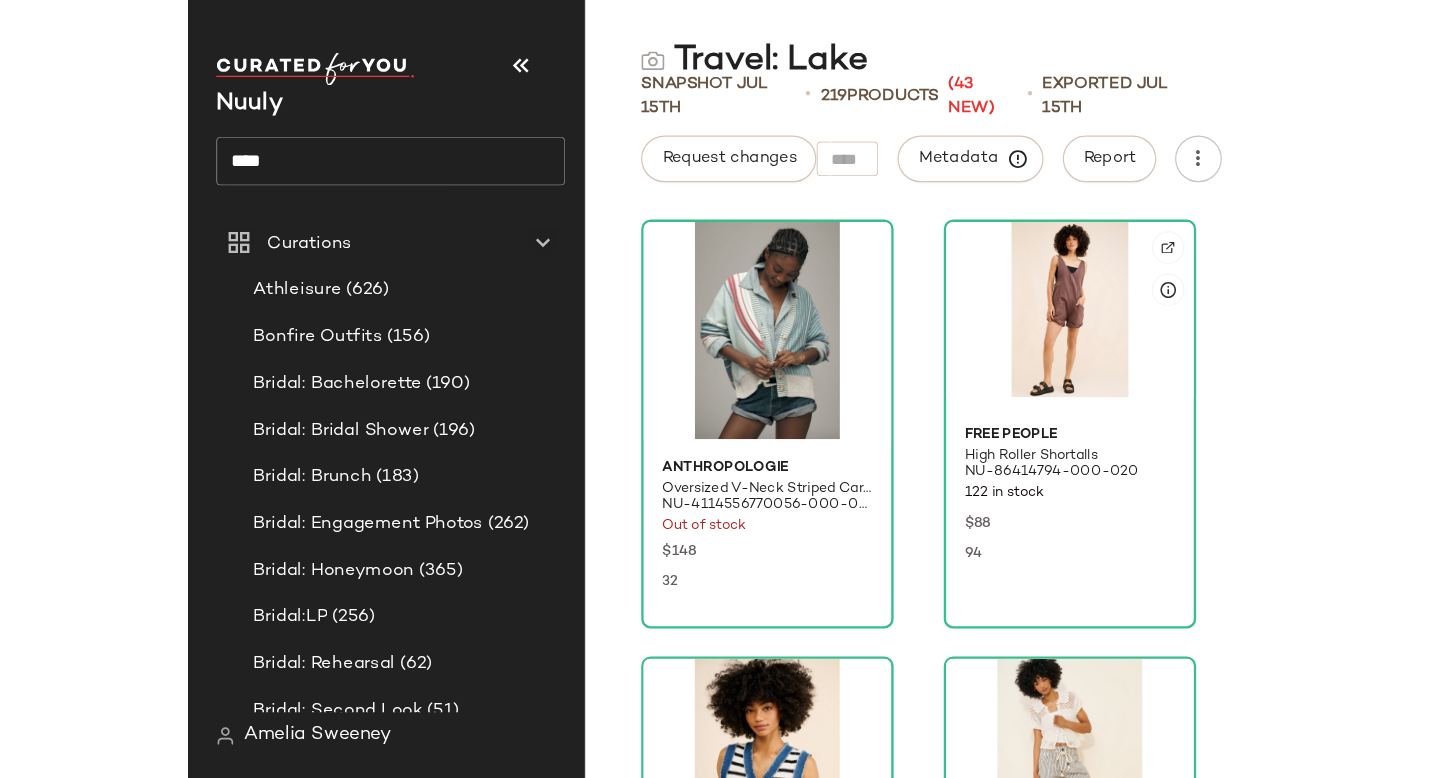 scroll, scrollTop: 84, scrollLeft: 0, axis: vertical 